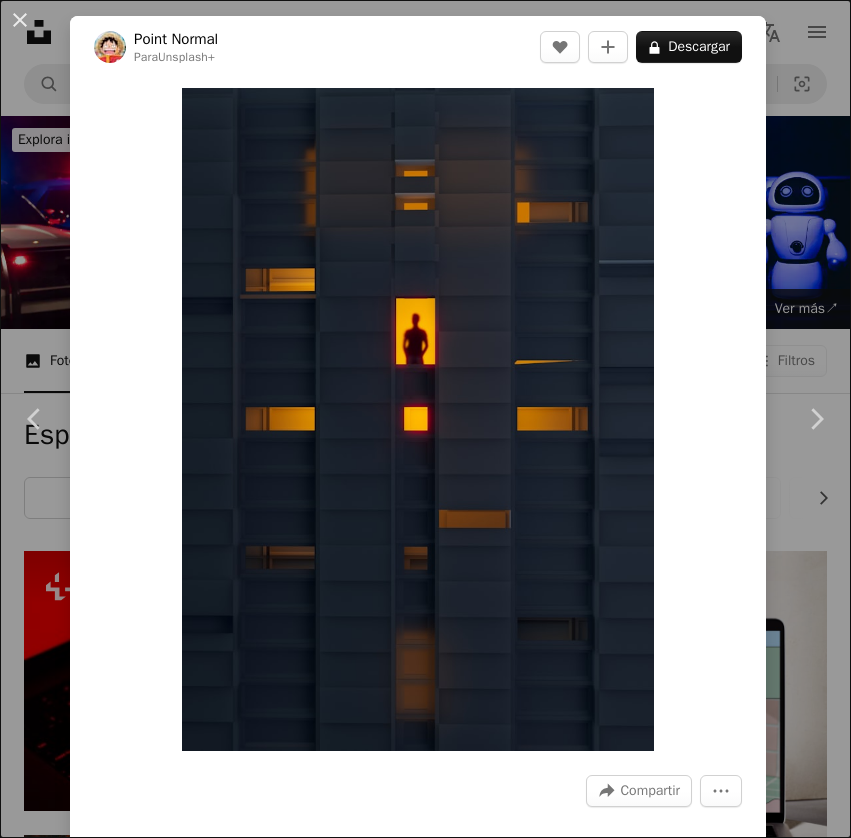 scroll, scrollTop: 24300, scrollLeft: 0, axis: vertical 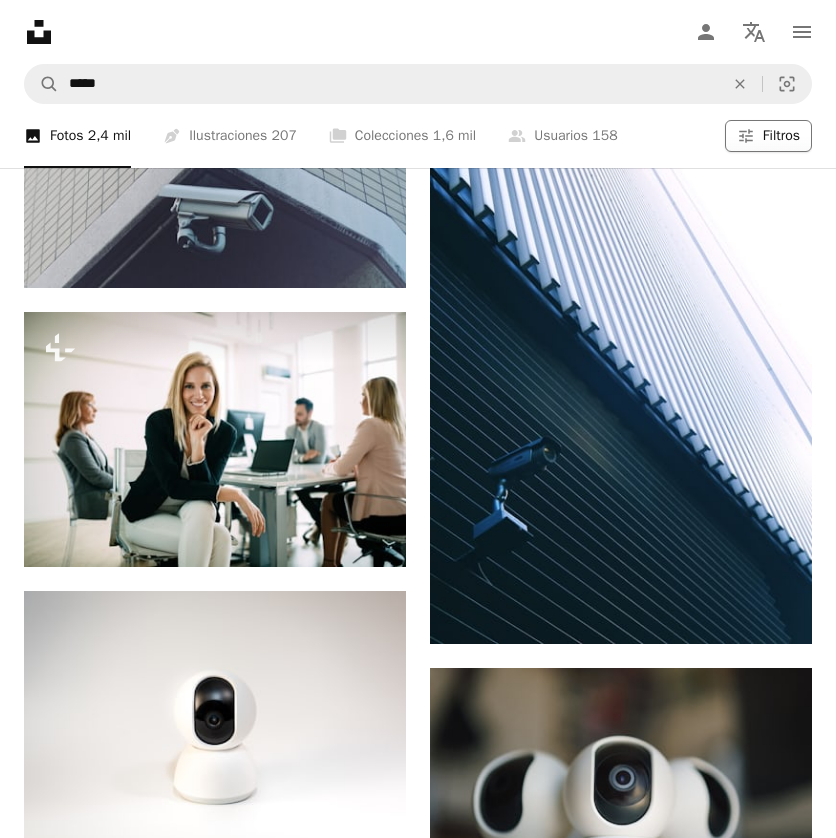 click 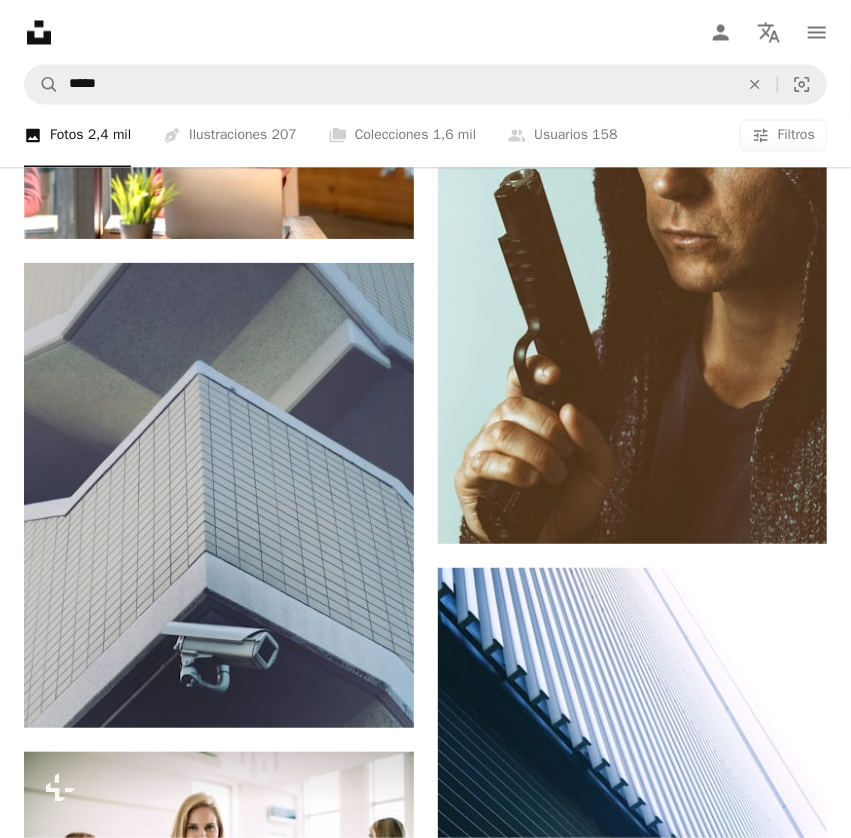 click on "Gratuita" at bounding box center [425, 9060] 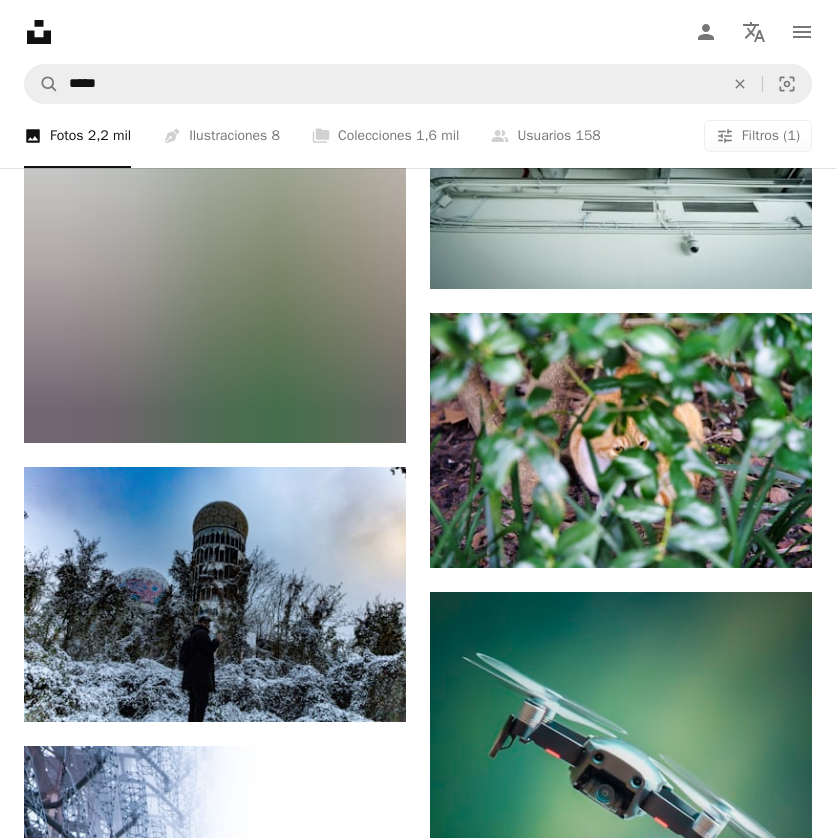 scroll, scrollTop: 6000, scrollLeft: 0, axis: vertical 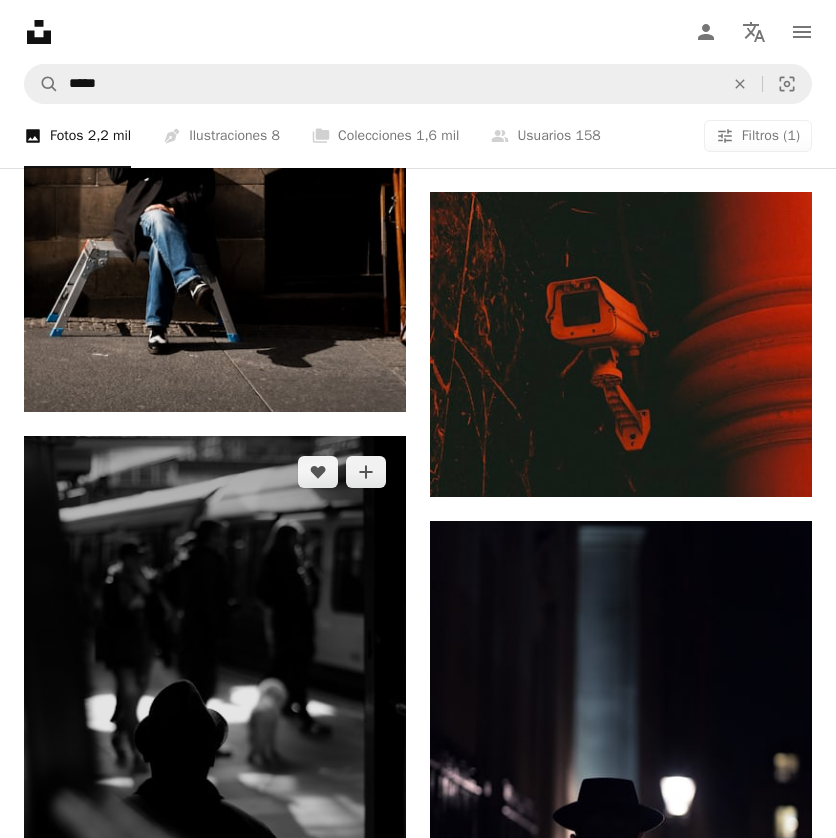 click at bounding box center [215, 709] 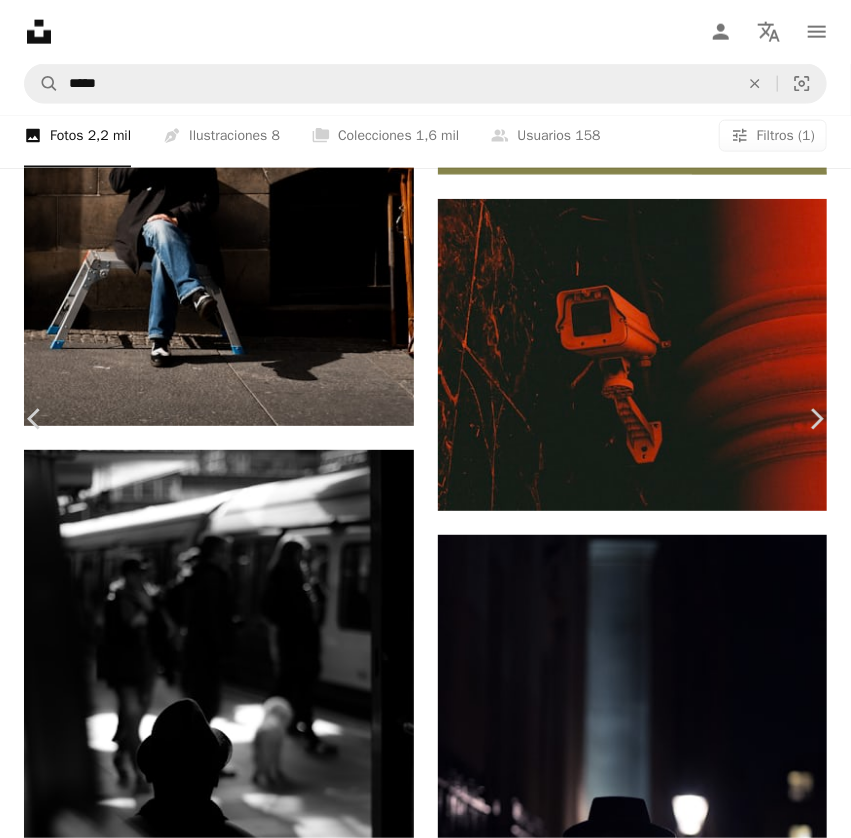 scroll, scrollTop: 21582, scrollLeft: 0, axis: vertical 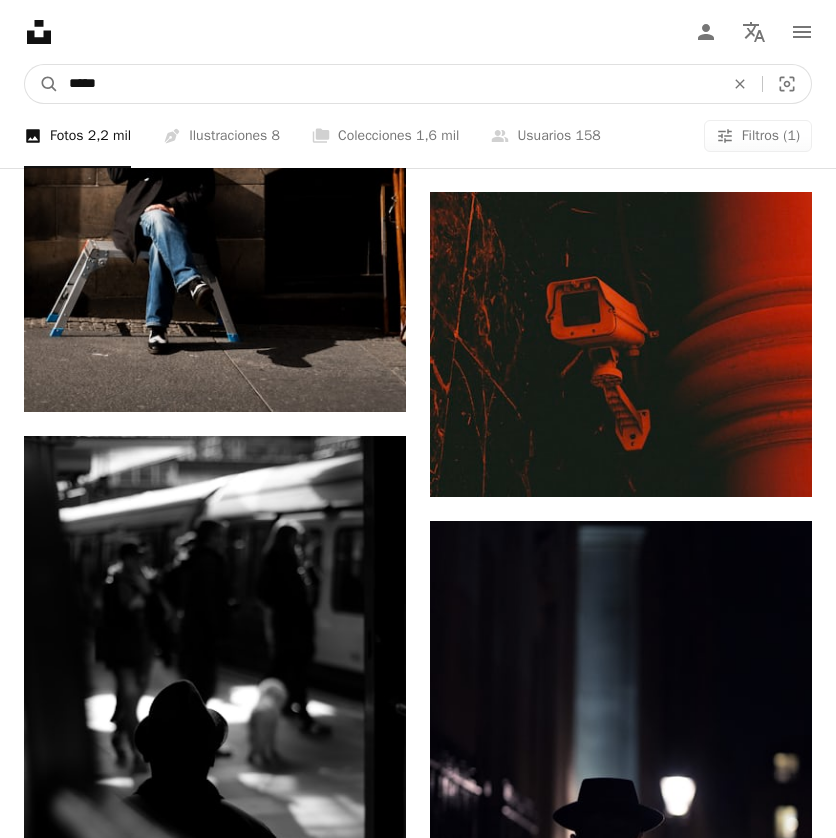 click on "*****" at bounding box center (388, 84) 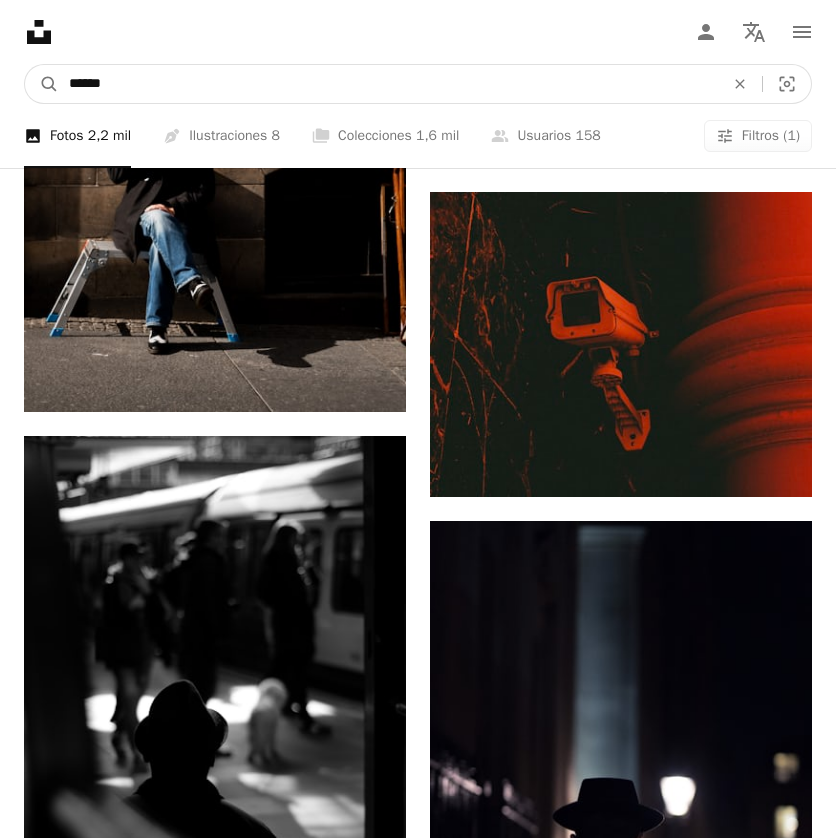 drag, startPoint x: 324, startPoint y: 95, endPoint x: 8, endPoint y: 105, distance: 316.1582 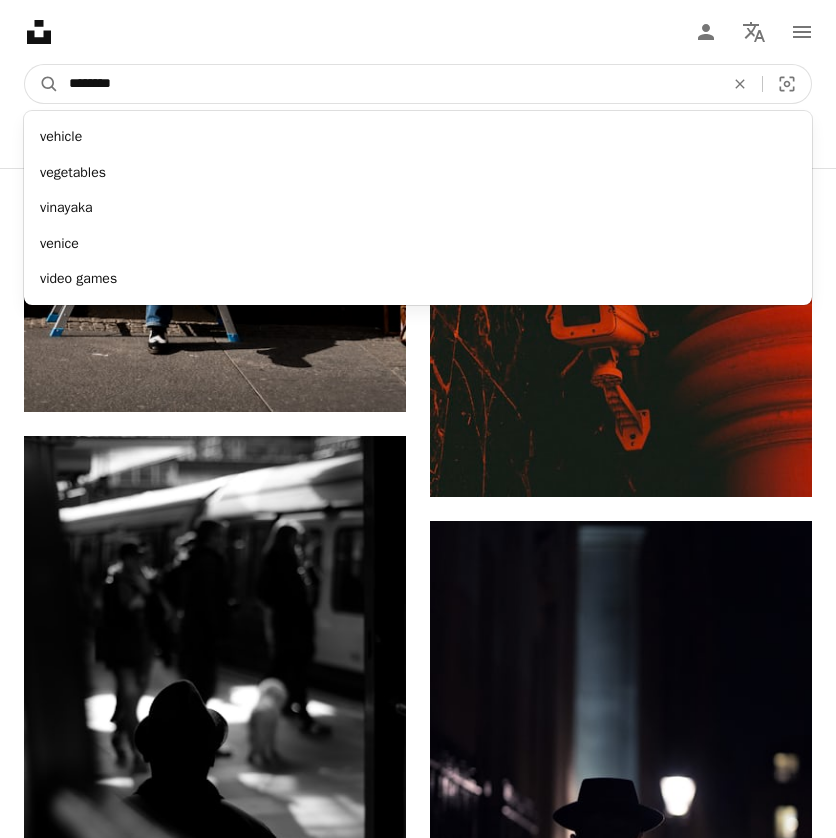 type on "*********" 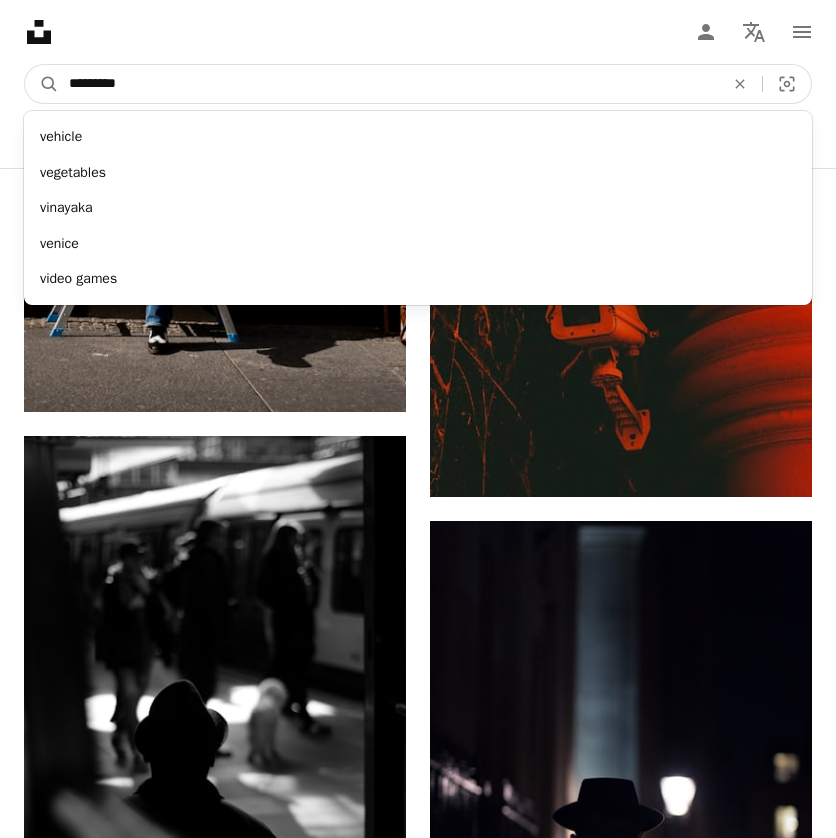 click on "A magnifying glass" at bounding box center (42, 84) 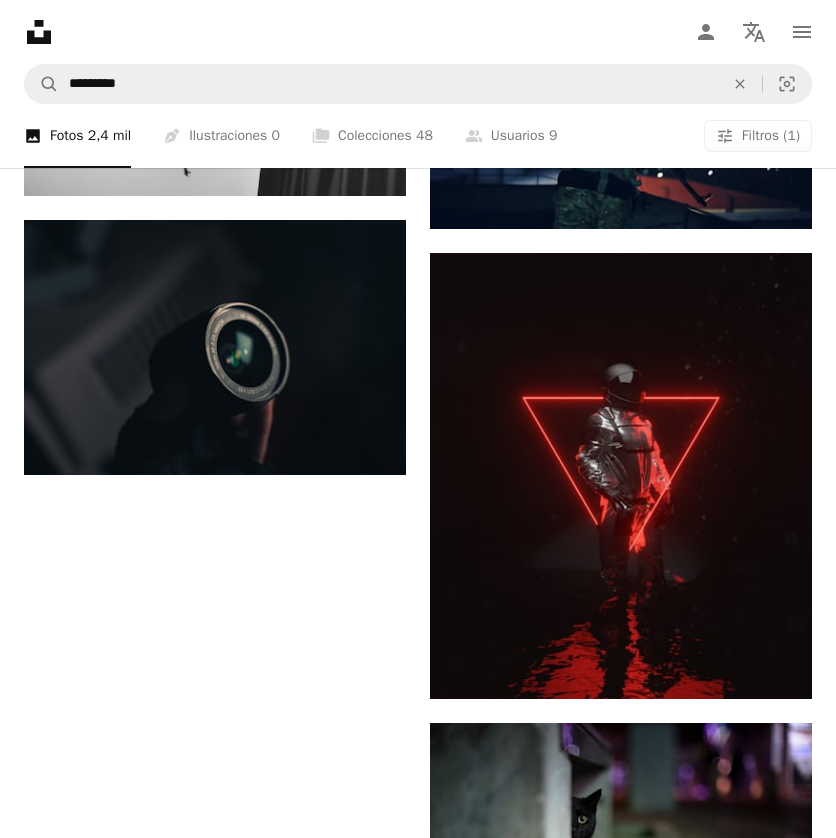 scroll, scrollTop: 4100, scrollLeft: 0, axis: vertical 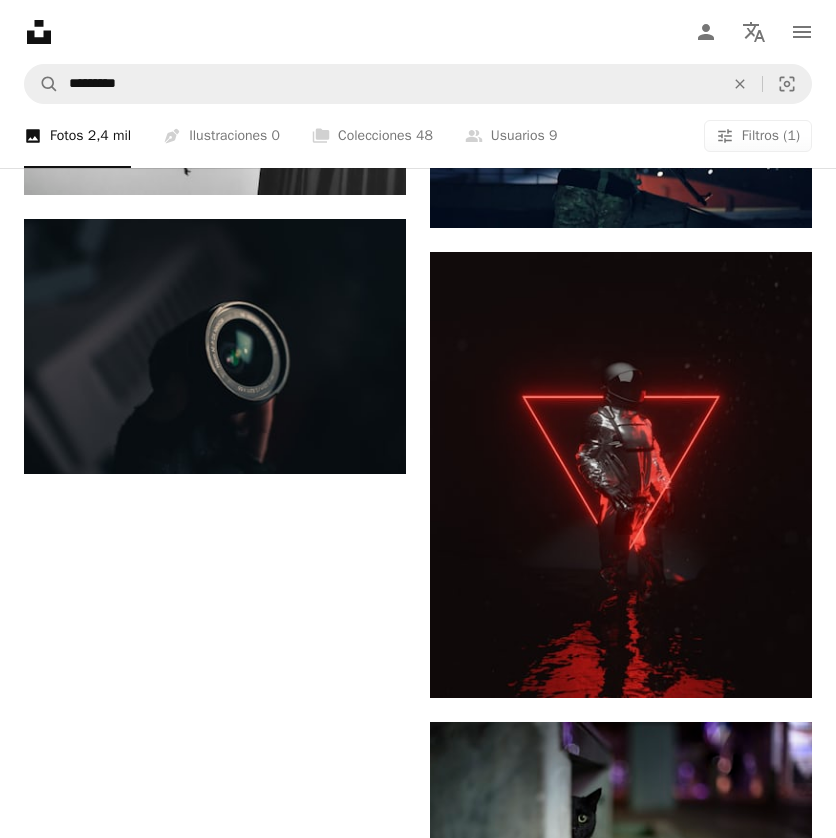 click on "Cargar más" at bounding box center [418, 1429] 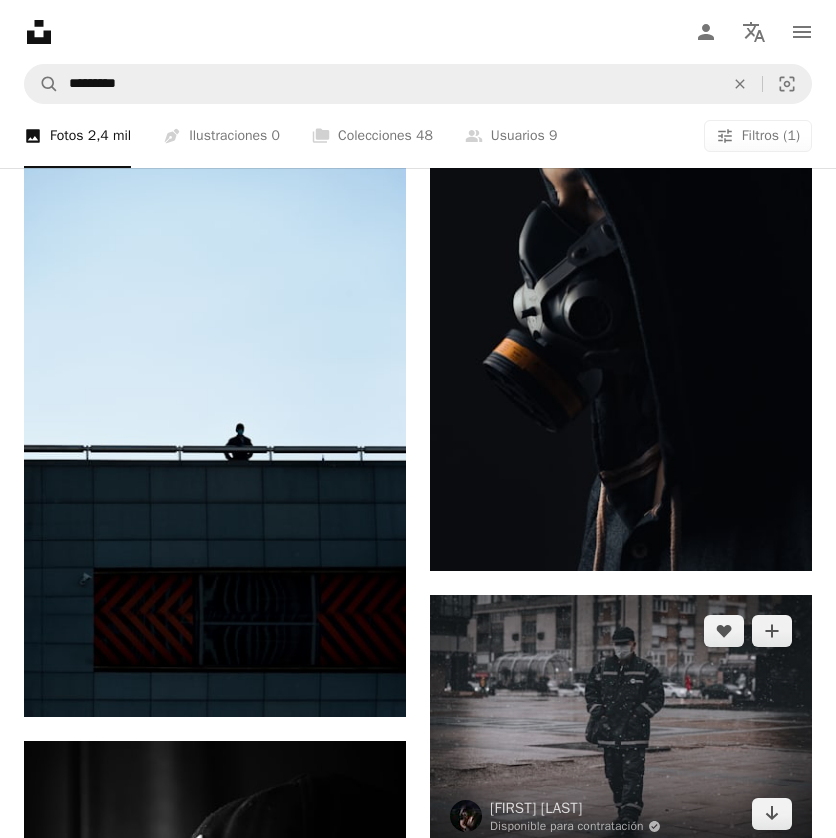 scroll, scrollTop: 8000, scrollLeft: 0, axis: vertical 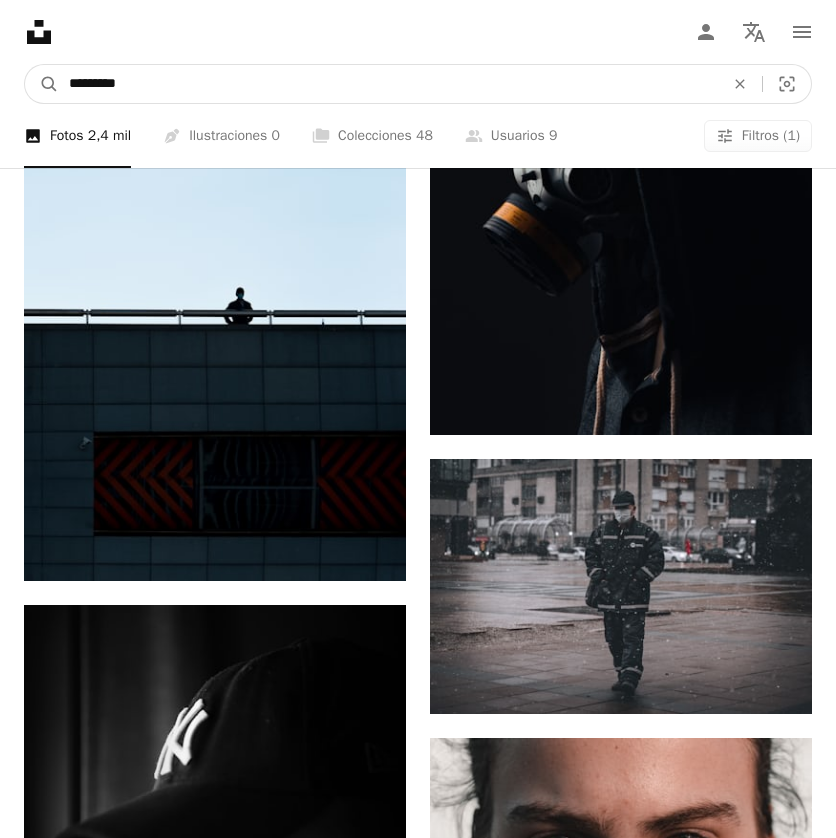 drag, startPoint x: 216, startPoint y: 83, endPoint x: 39, endPoint y: 55, distance: 179.201 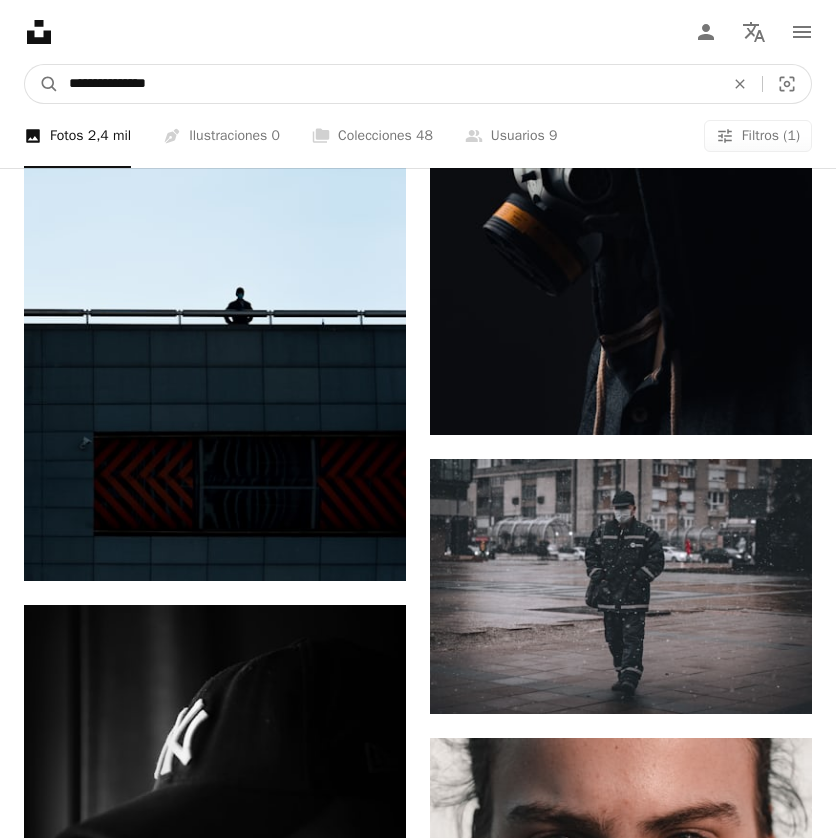 type on "**********" 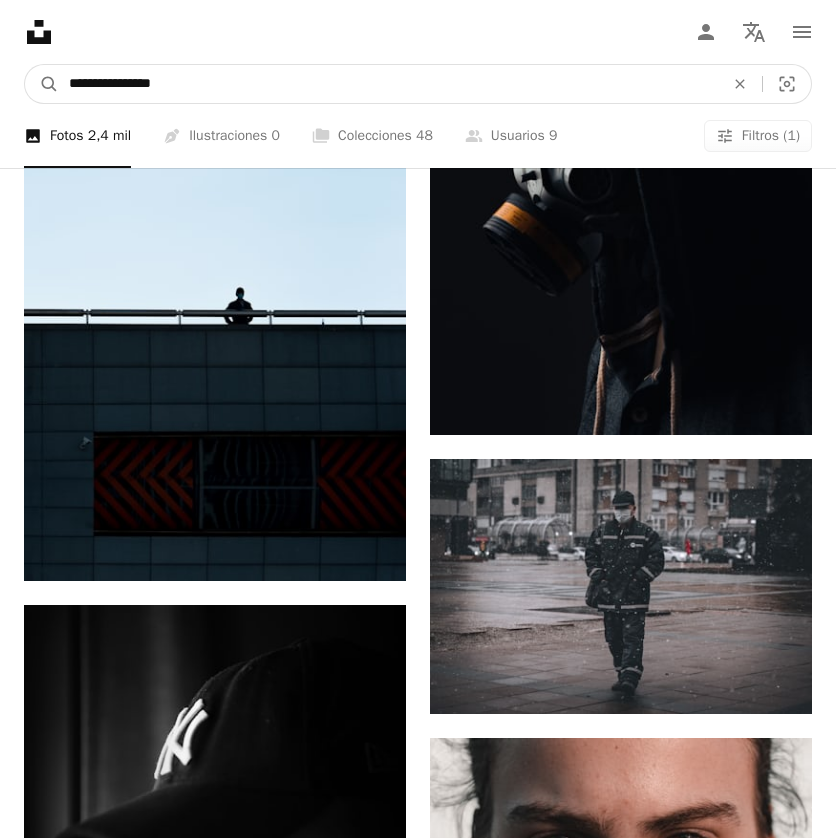 click on "A magnifying glass" at bounding box center (42, 84) 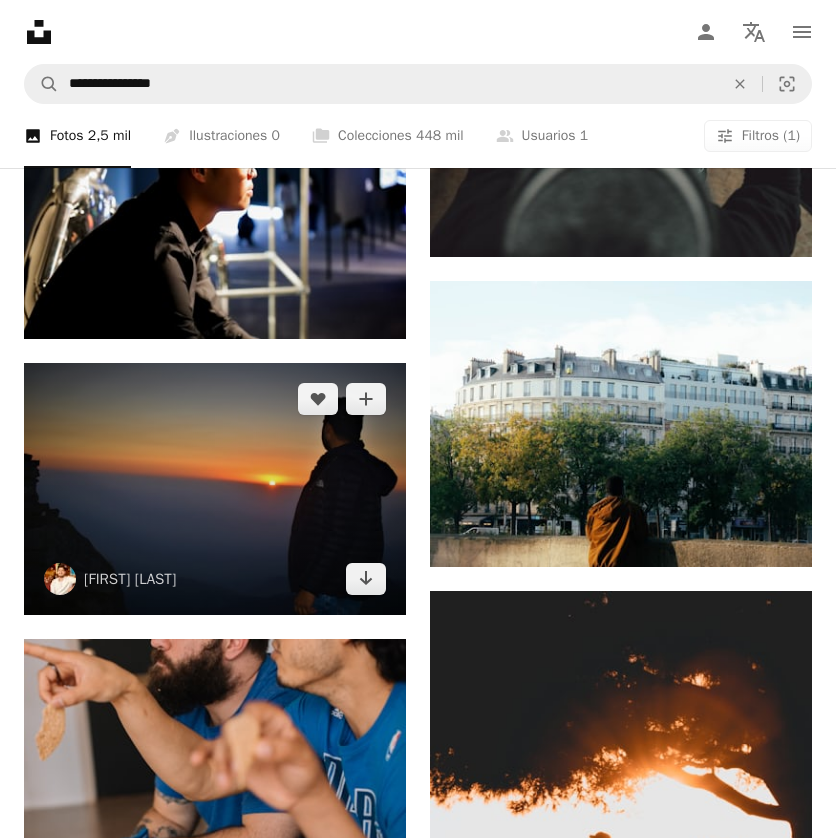 scroll, scrollTop: 2600, scrollLeft: 0, axis: vertical 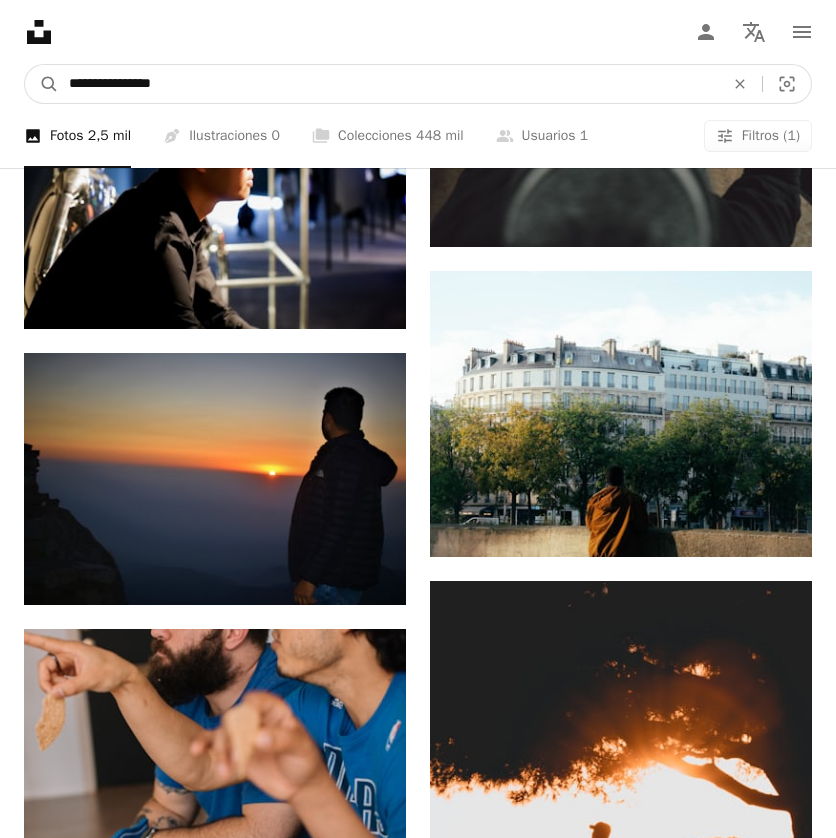 click on "**********" at bounding box center (388, 84) 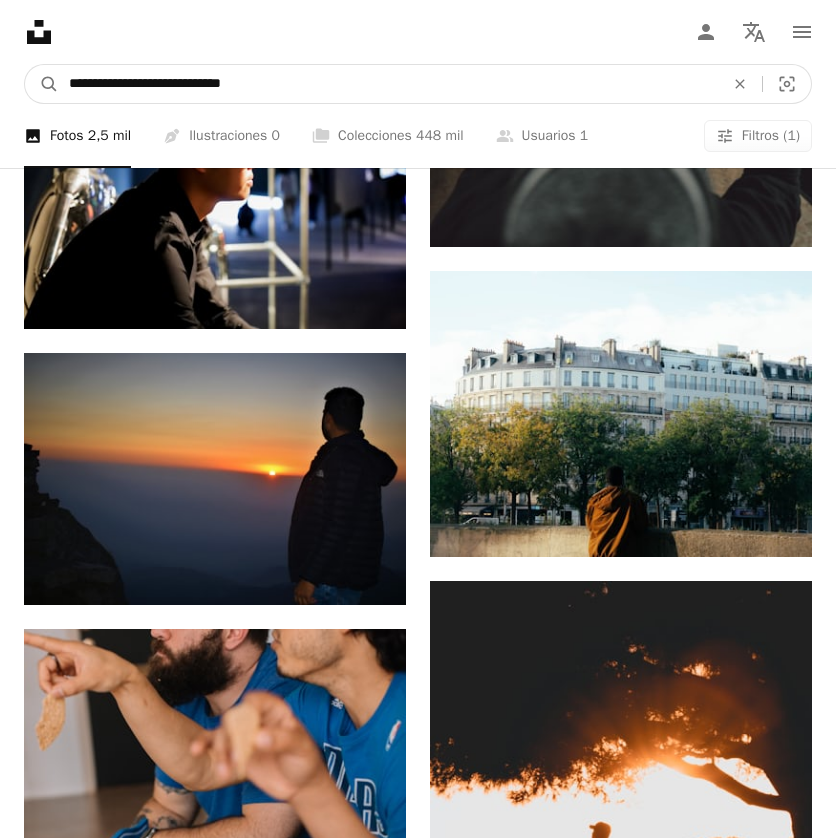 type on "**********" 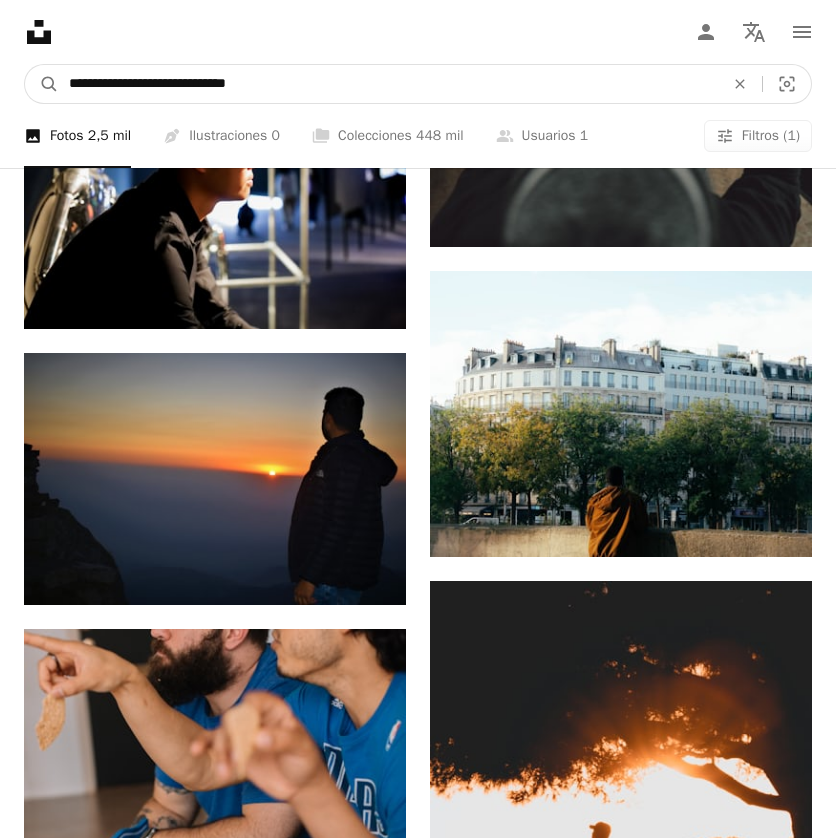 click on "A magnifying glass" at bounding box center [42, 84] 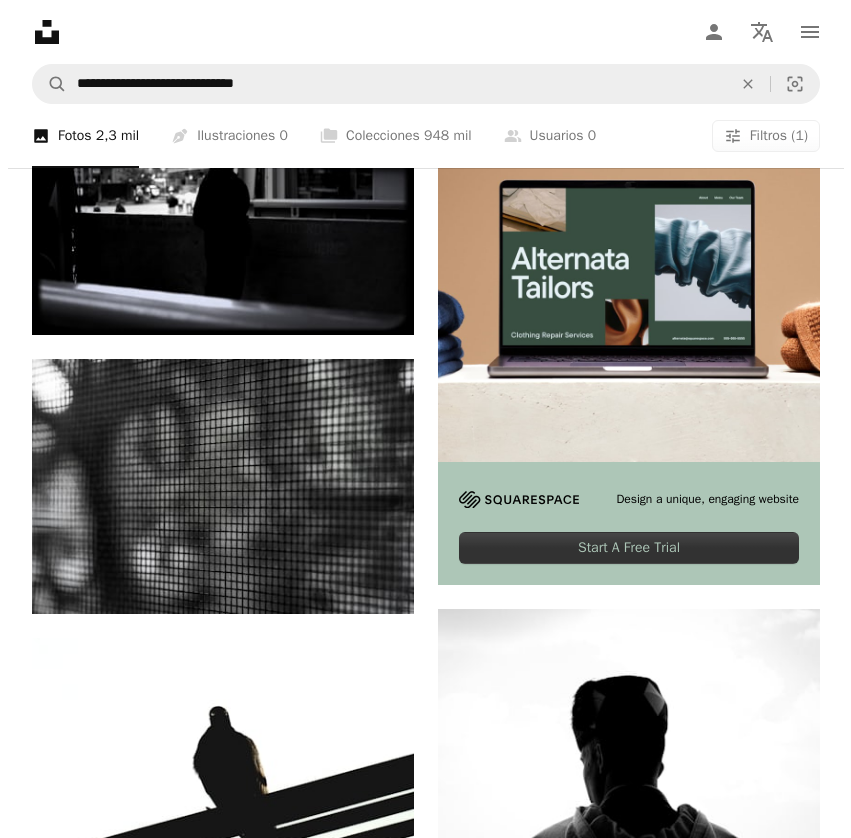 scroll, scrollTop: 356, scrollLeft: 0, axis: vertical 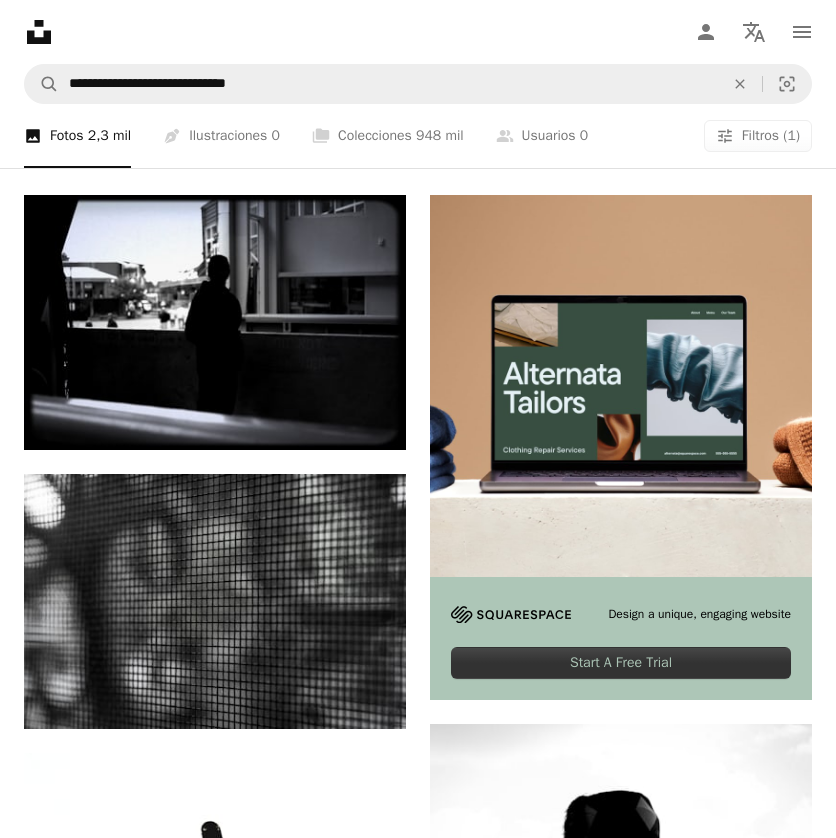 click at bounding box center [621, 1475] 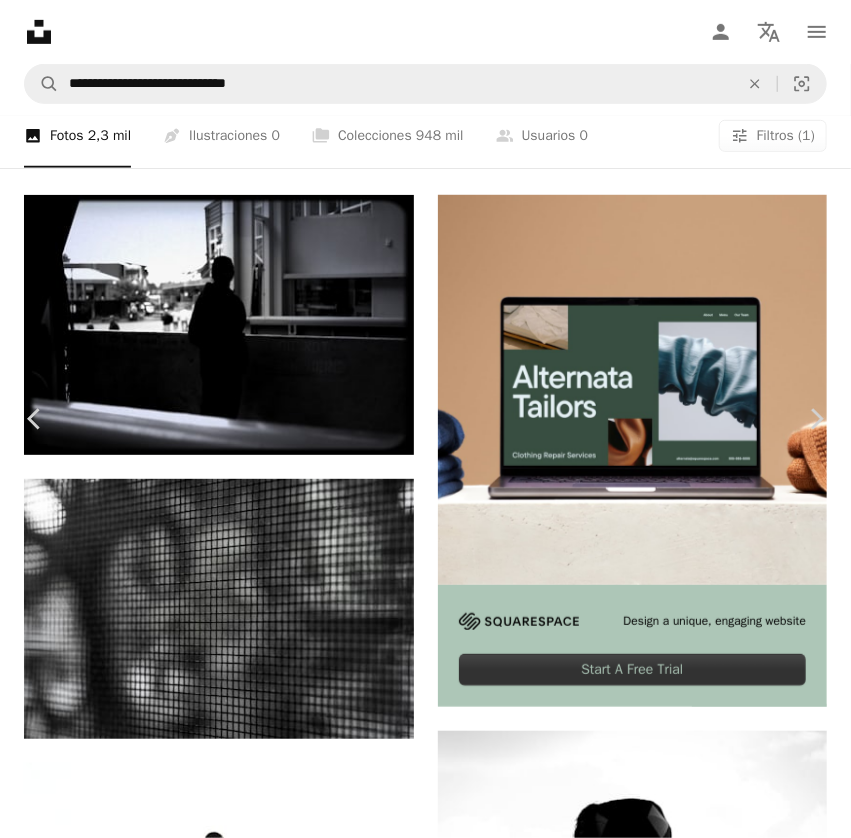 scroll, scrollTop: 18760, scrollLeft: 0, axis: vertical 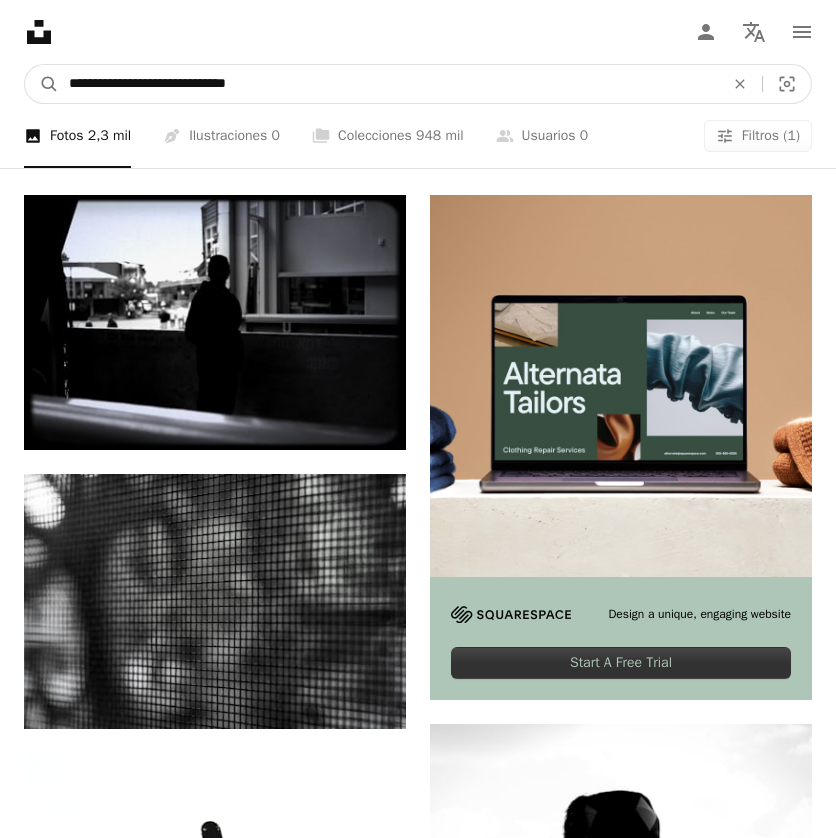 click on "**********" at bounding box center (388, 84) 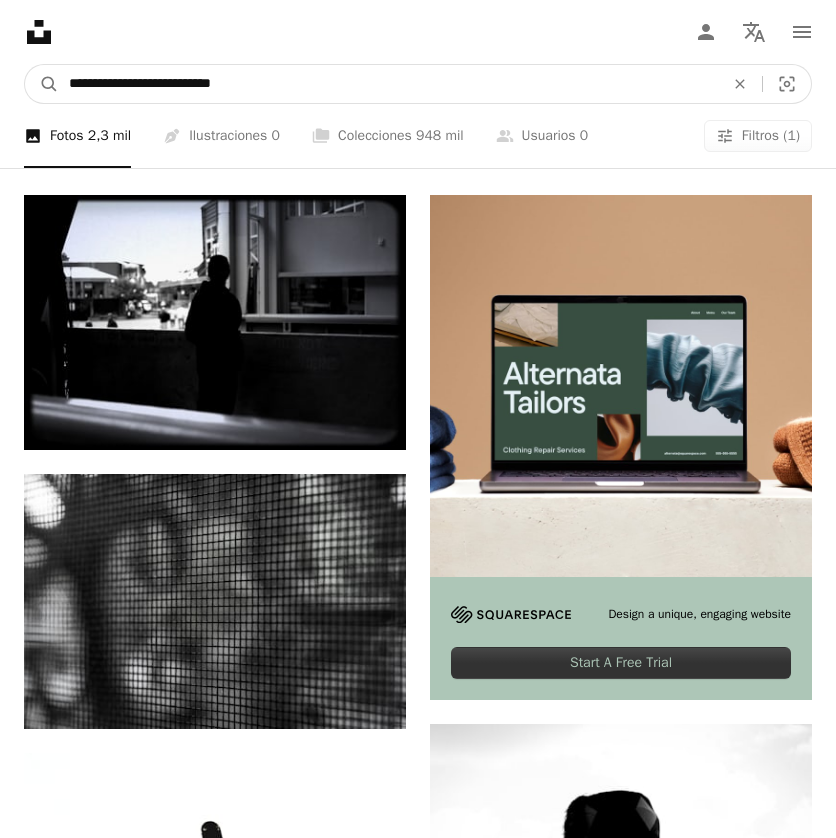 type on "**********" 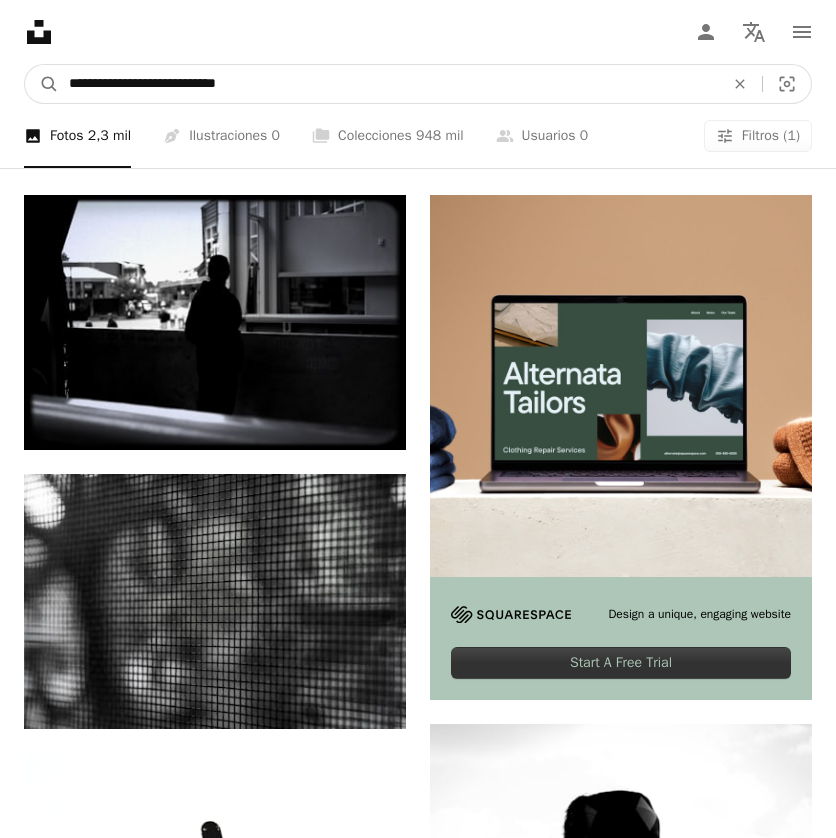 click on "A magnifying glass" at bounding box center (42, 84) 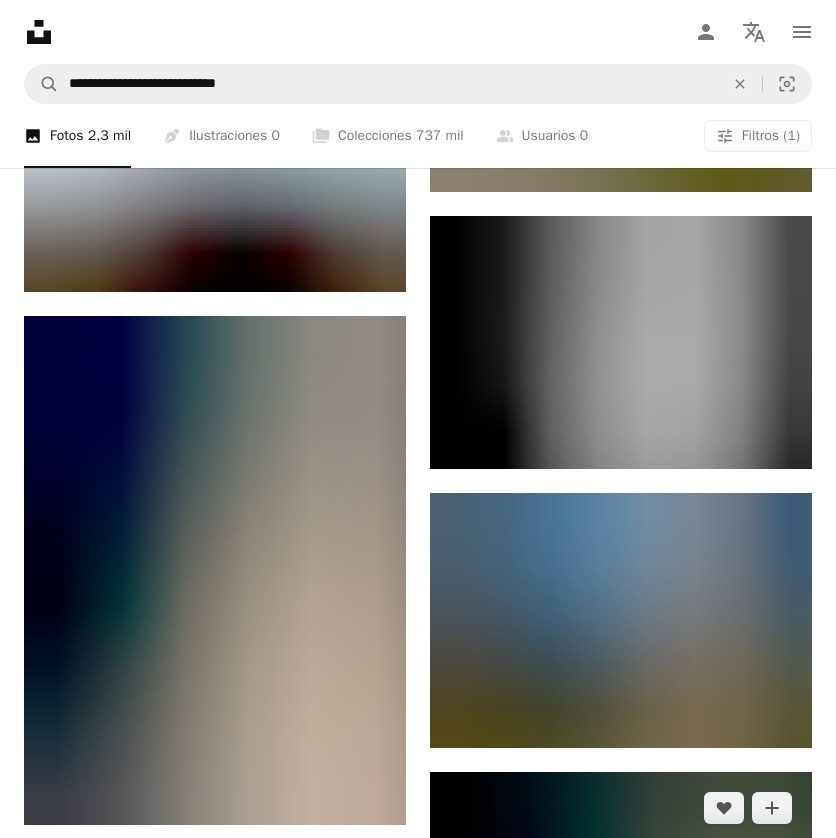 scroll, scrollTop: 4400, scrollLeft: 0, axis: vertical 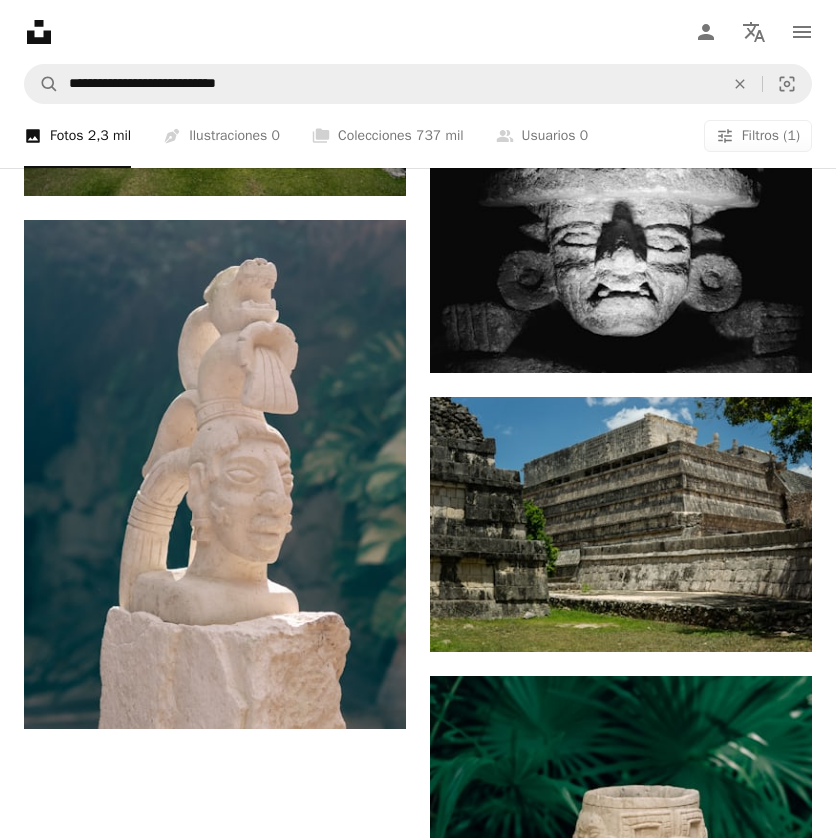 click on "Cargar más" at bounding box center [418, 1265] 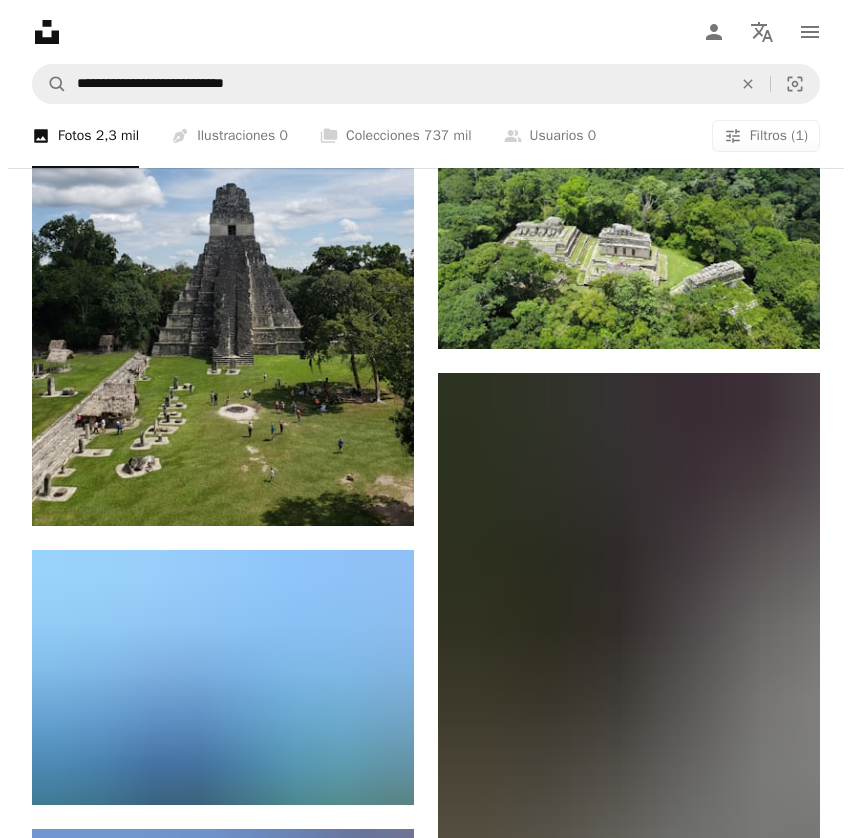 scroll, scrollTop: 21400, scrollLeft: 0, axis: vertical 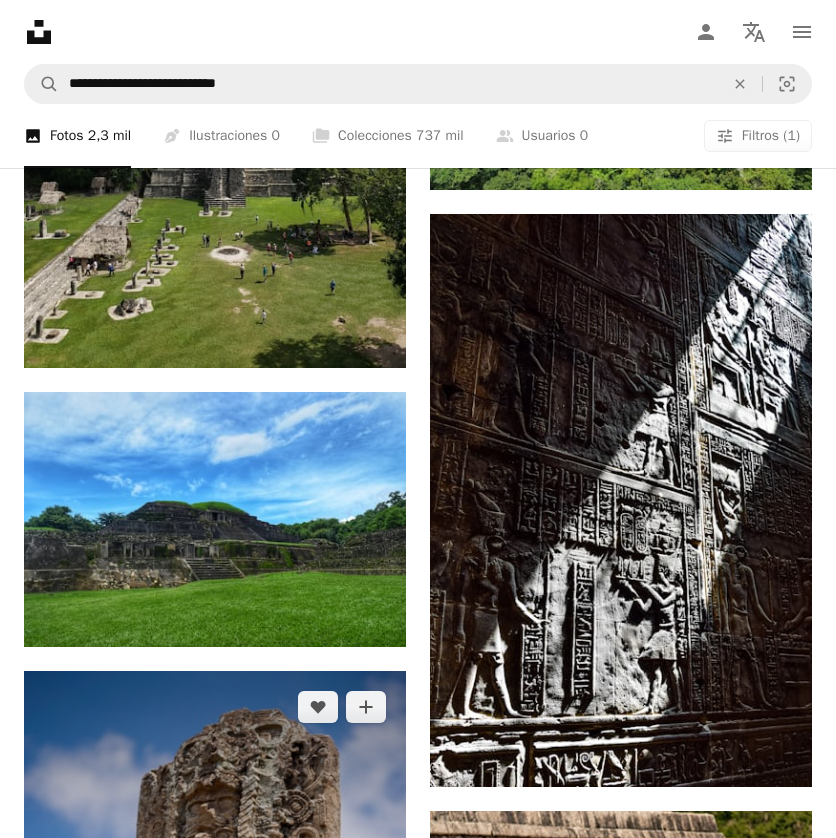 click at bounding box center [215, 958] 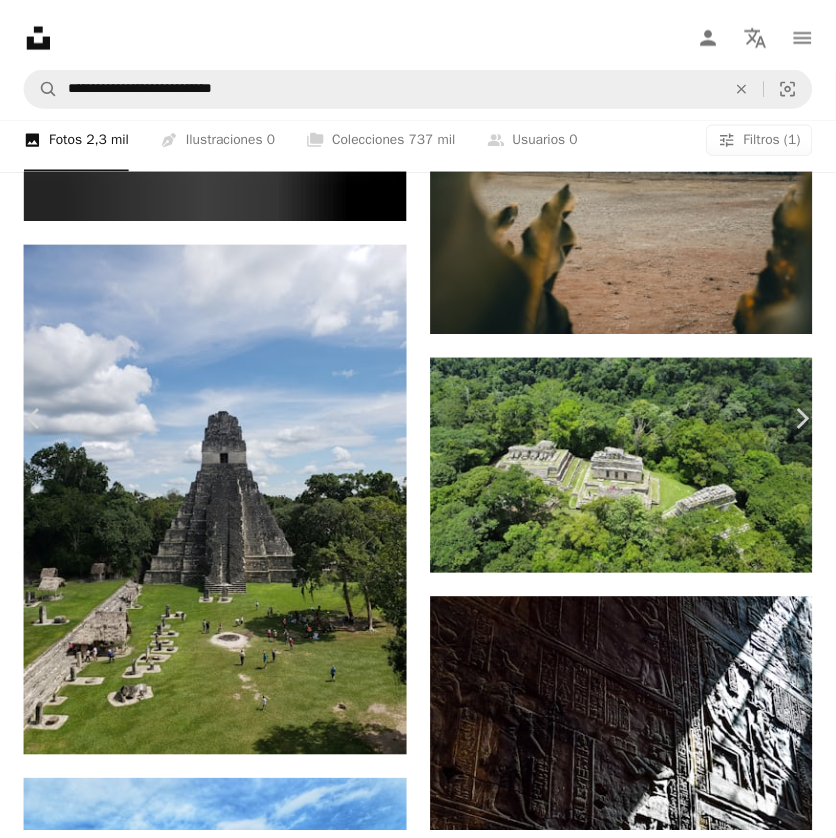 scroll, scrollTop: 5000, scrollLeft: 0, axis: vertical 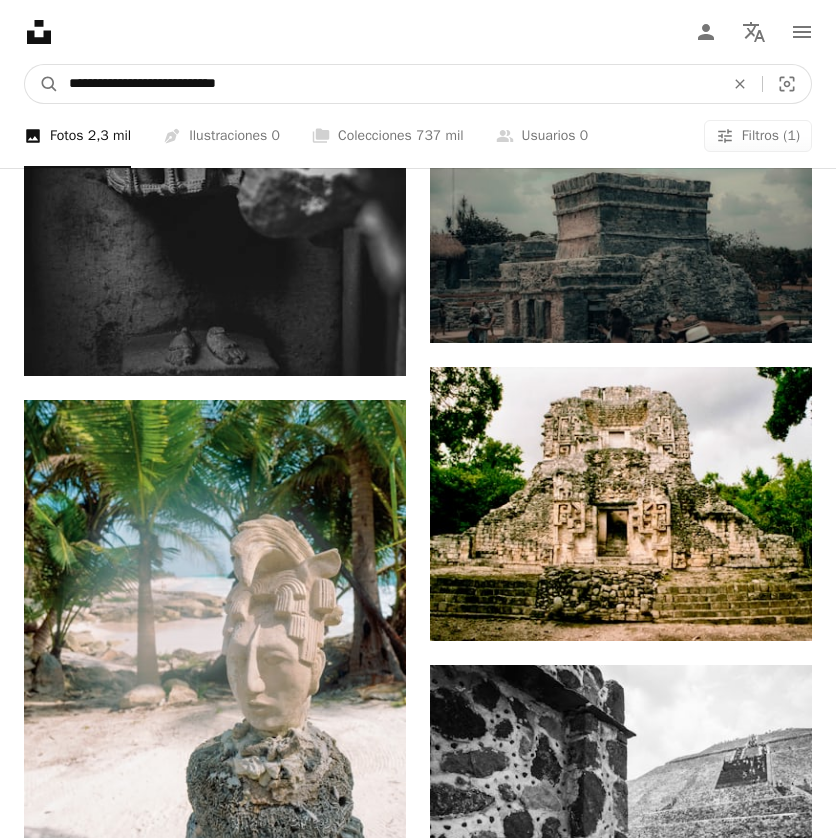 drag, startPoint x: 292, startPoint y: 69, endPoint x: 258, endPoint y: 84, distance: 37.161808 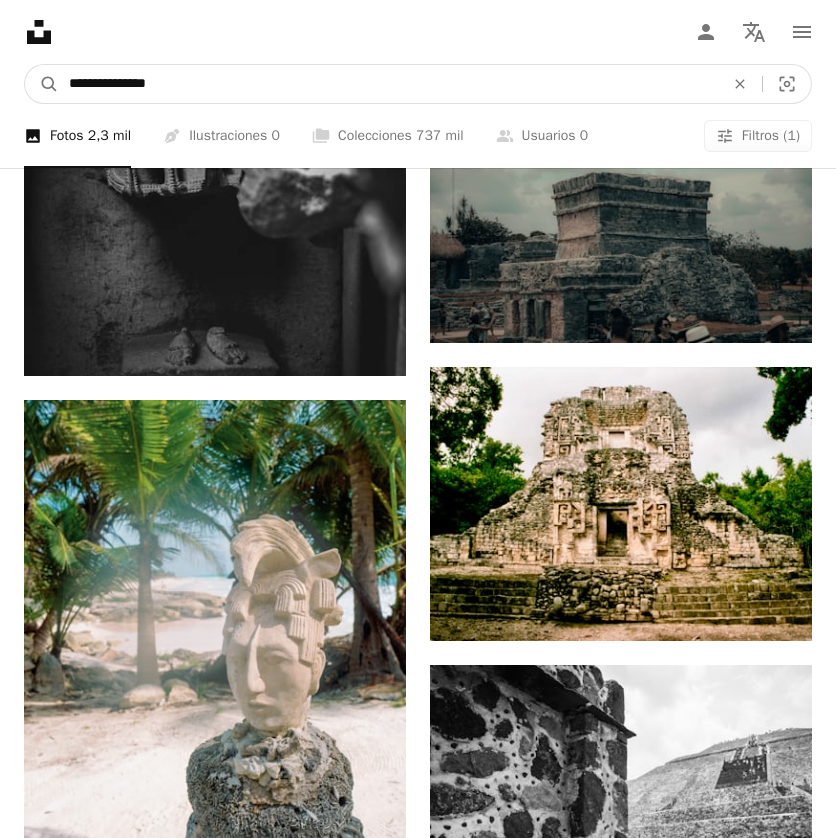 type on "**********" 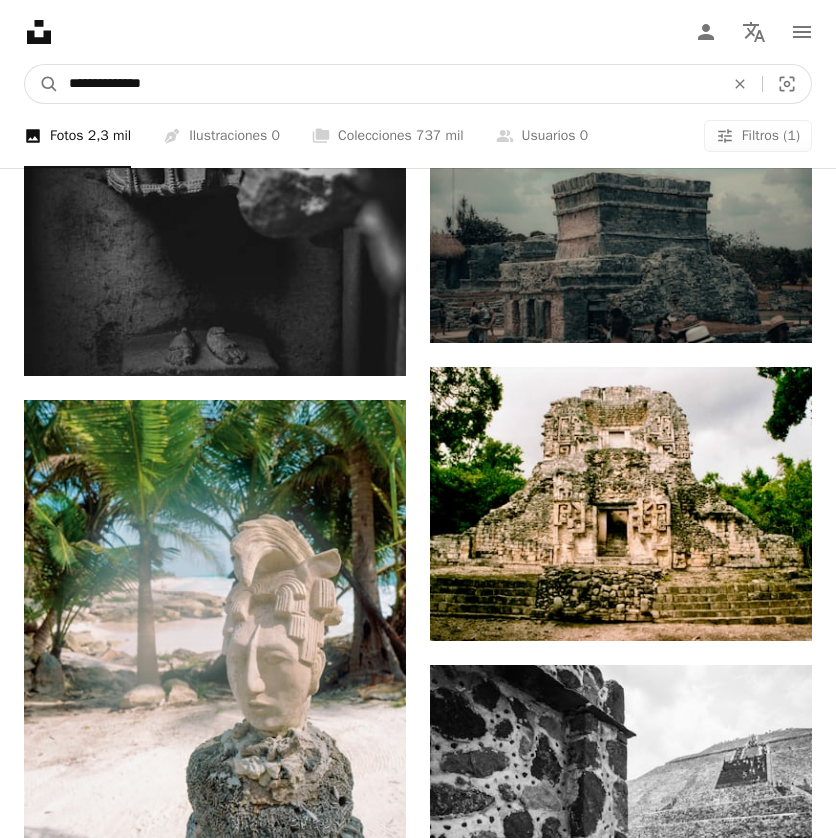 click on "A magnifying glass" at bounding box center (42, 84) 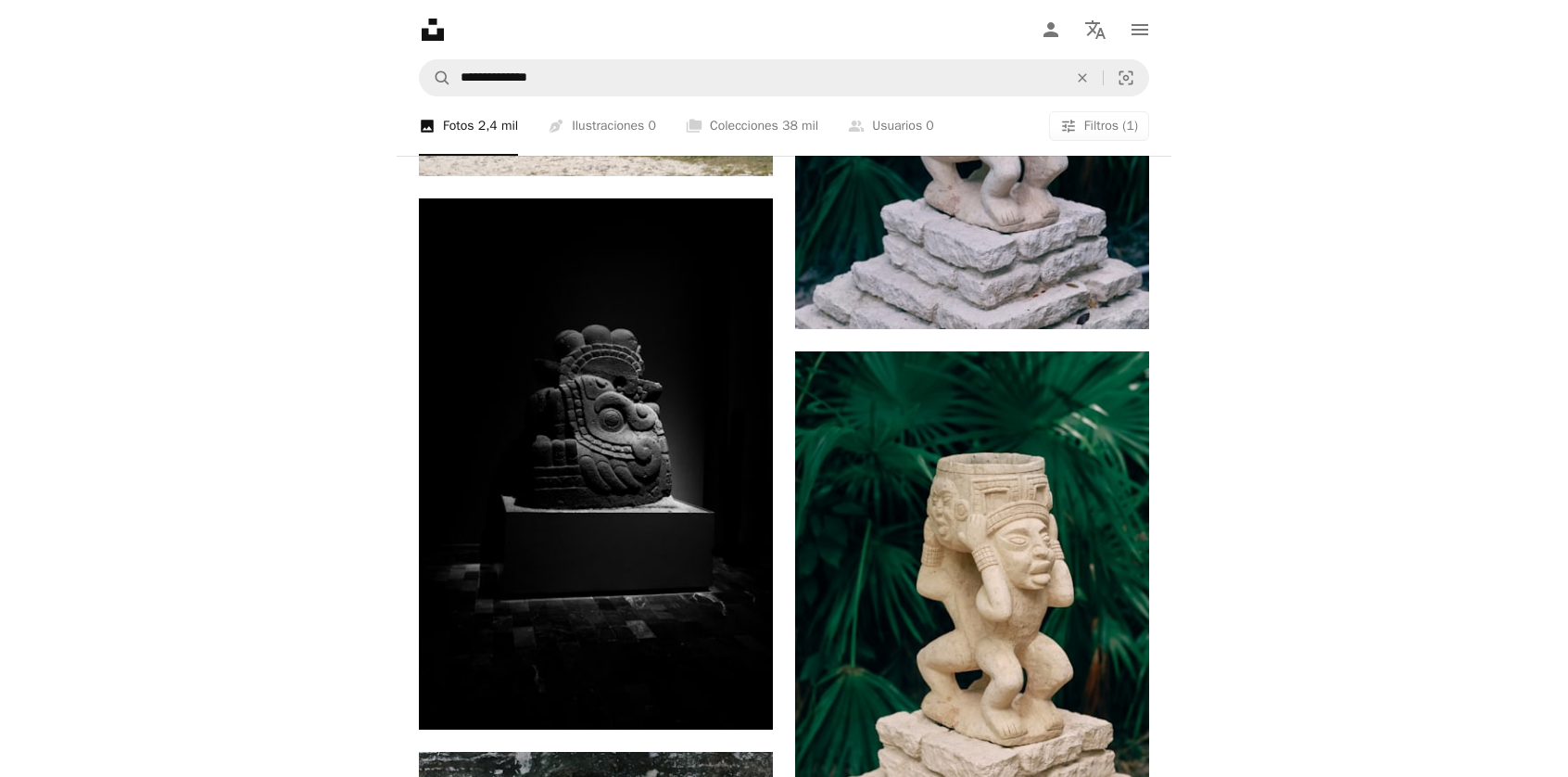 scroll, scrollTop: 2689, scrollLeft: 0, axis: vertical 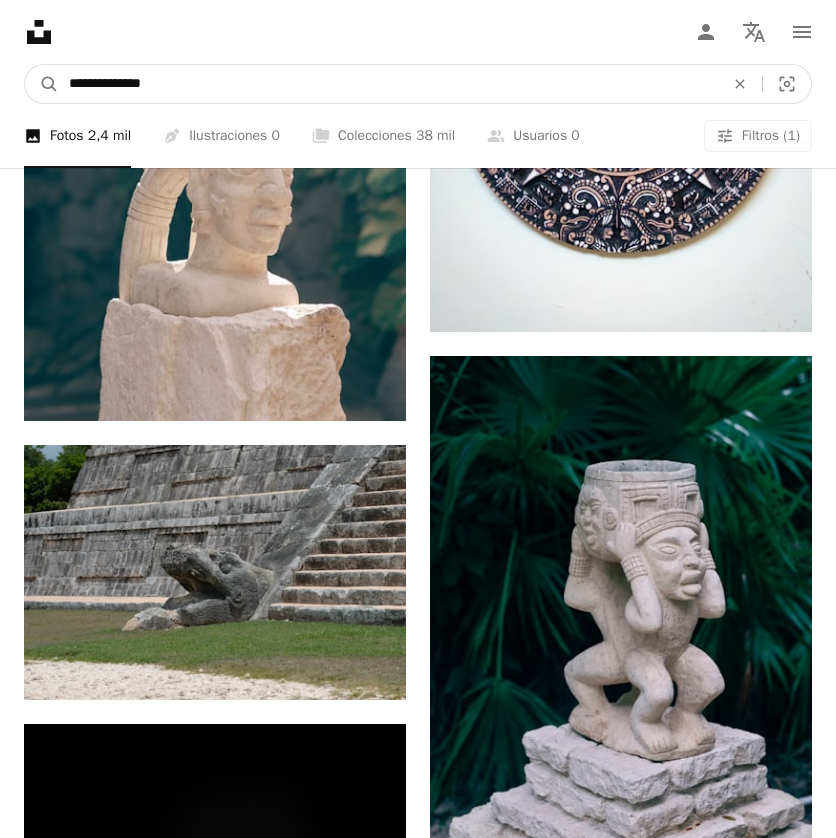 drag, startPoint x: 182, startPoint y: 90, endPoint x: -2, endPoint y: 78, distance: 184.39088 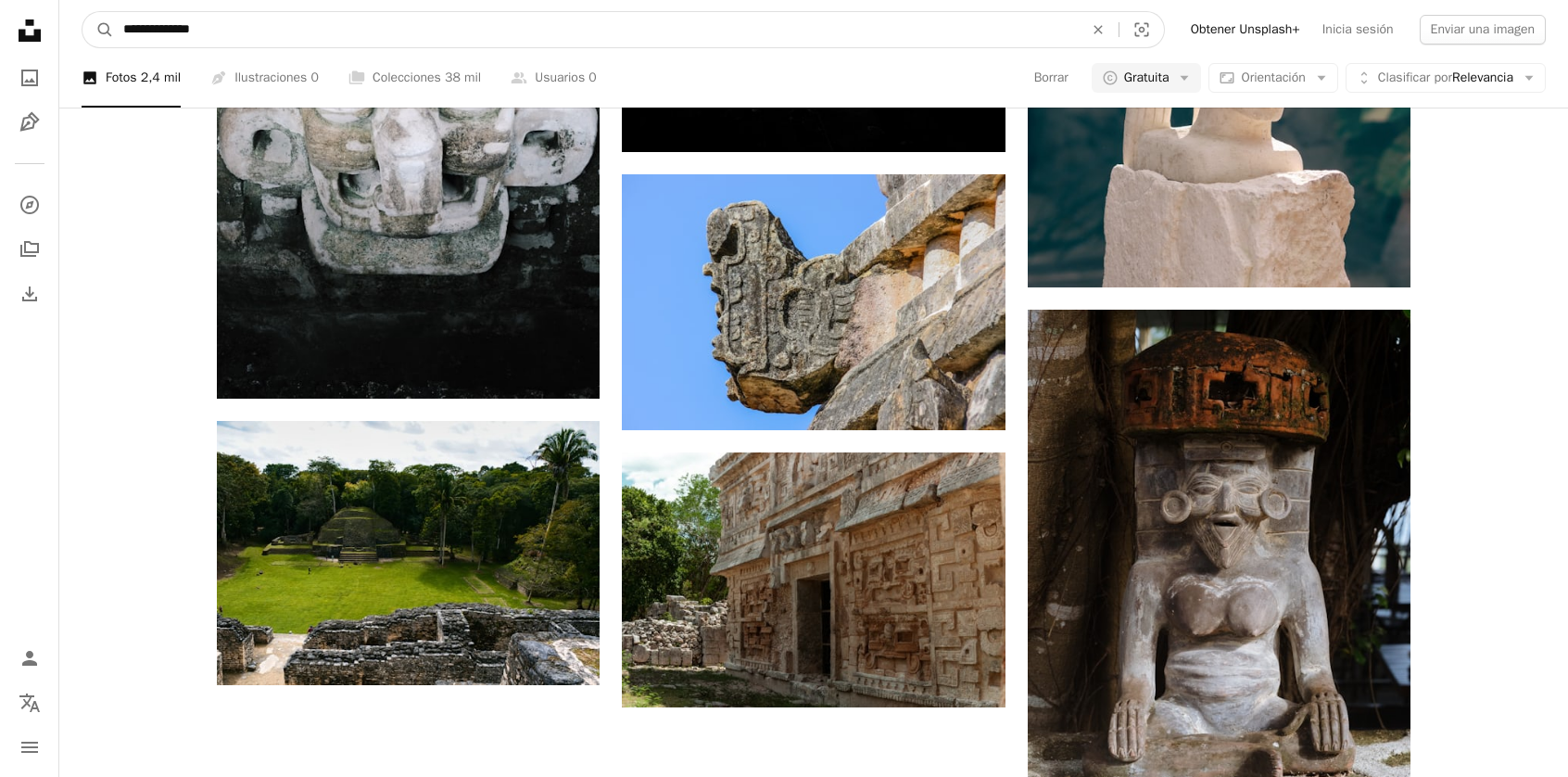 scroll, scrollTop: 2689, scrollLeft: 0, axis: vertical 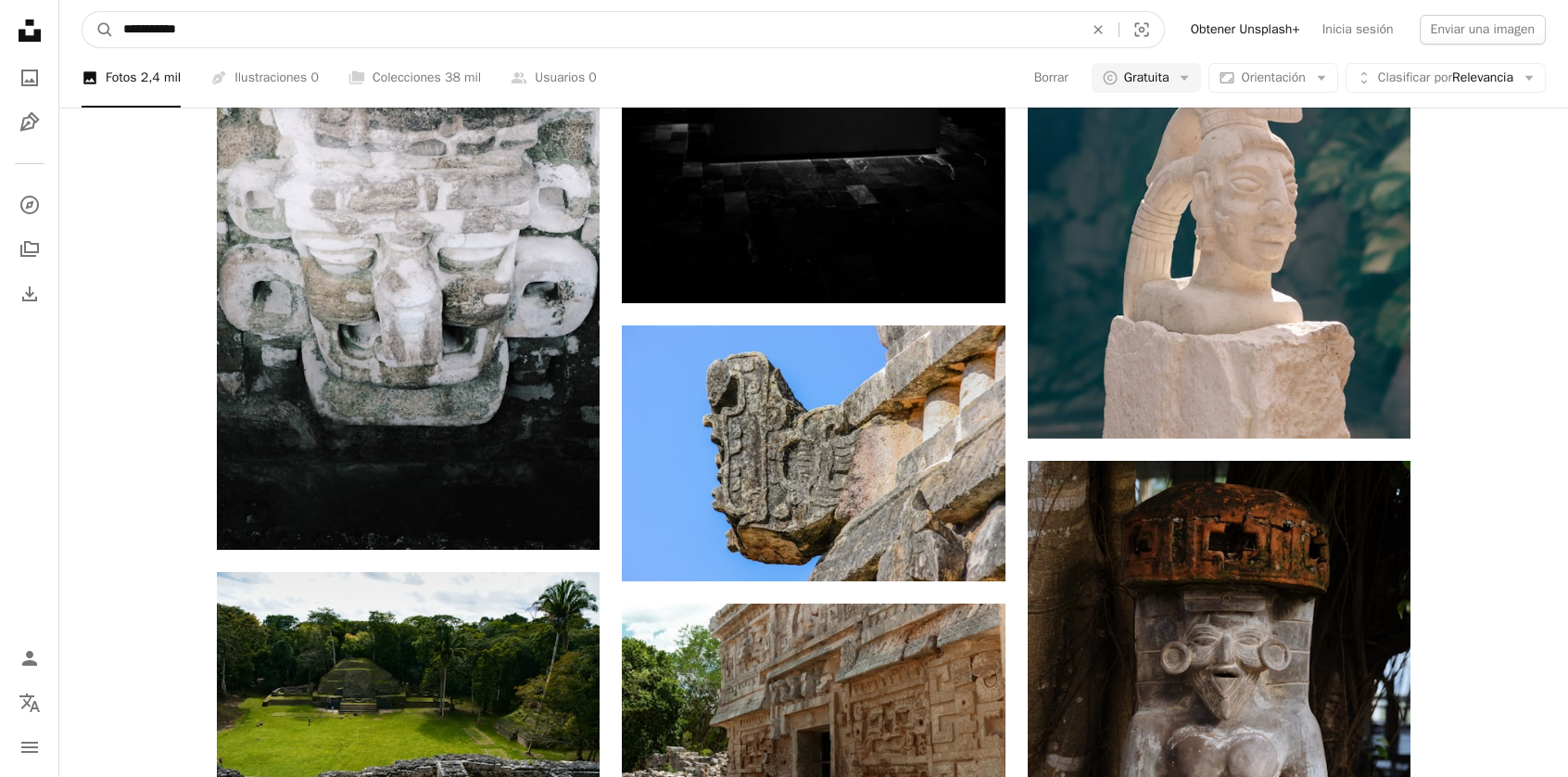 type on "**********" 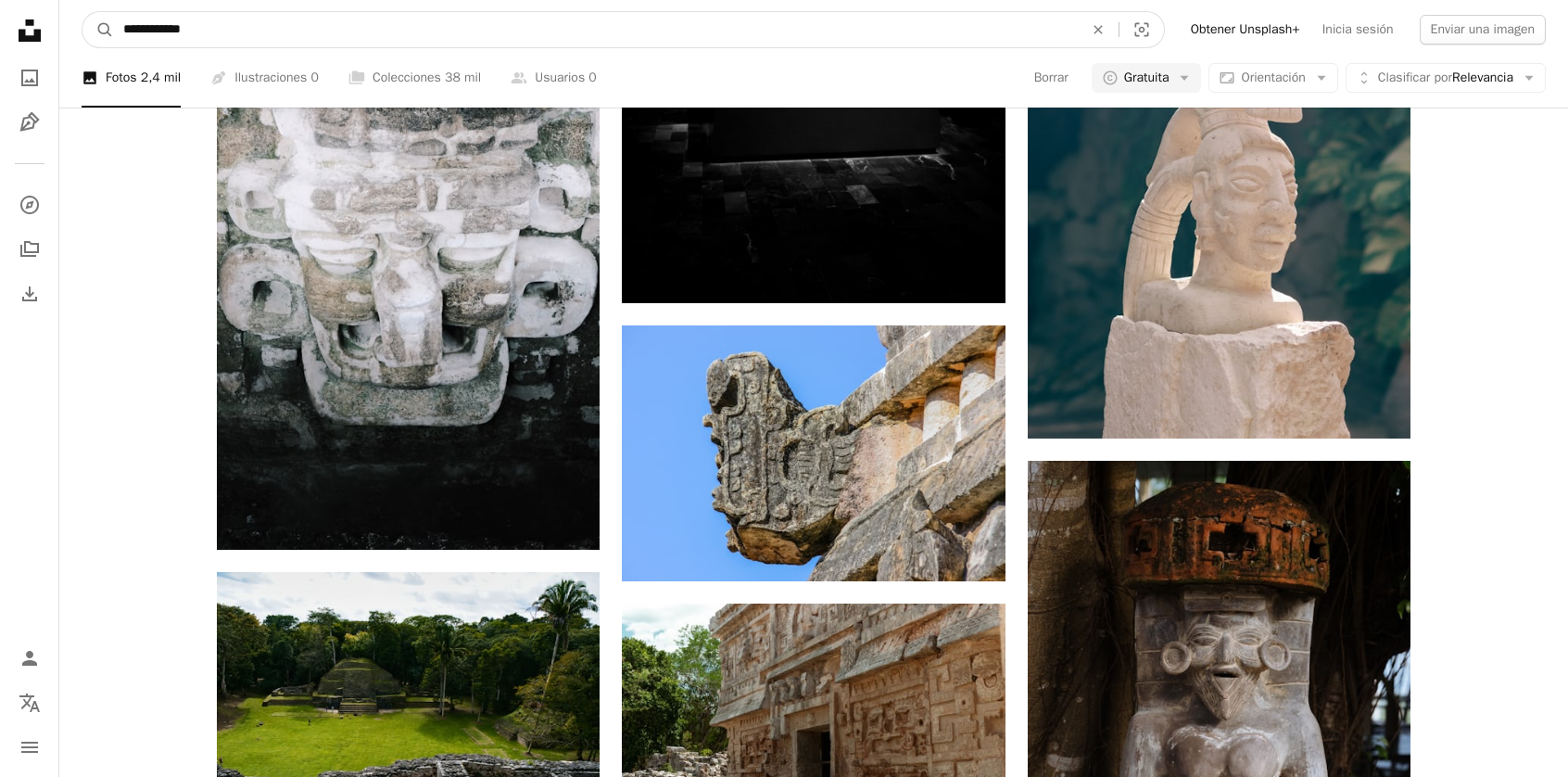 click on "A magnifying glass" at bounding box center [98, 30] 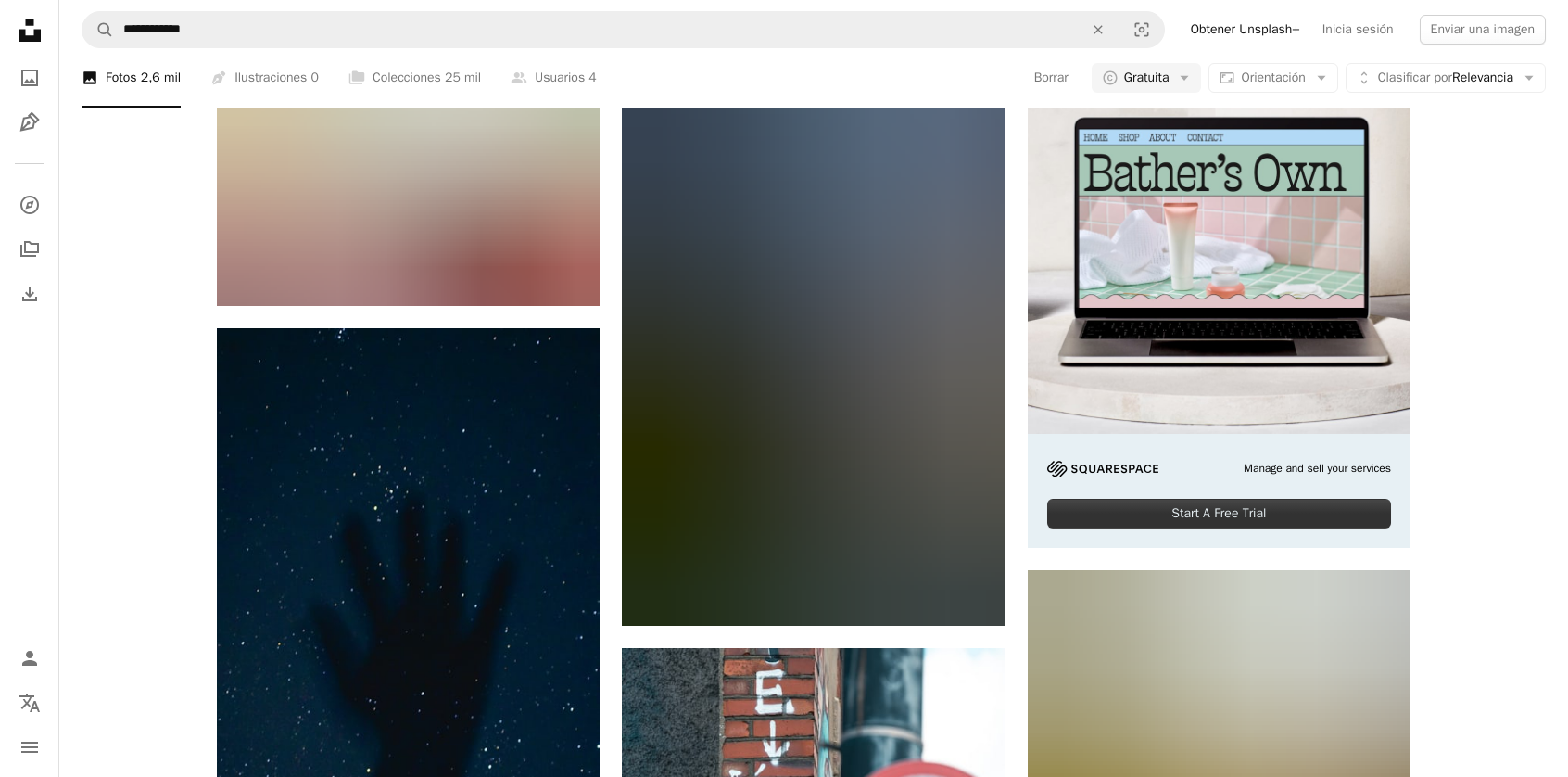 scroll, scrollTop: 0, scrollLeft: 0, axis: both 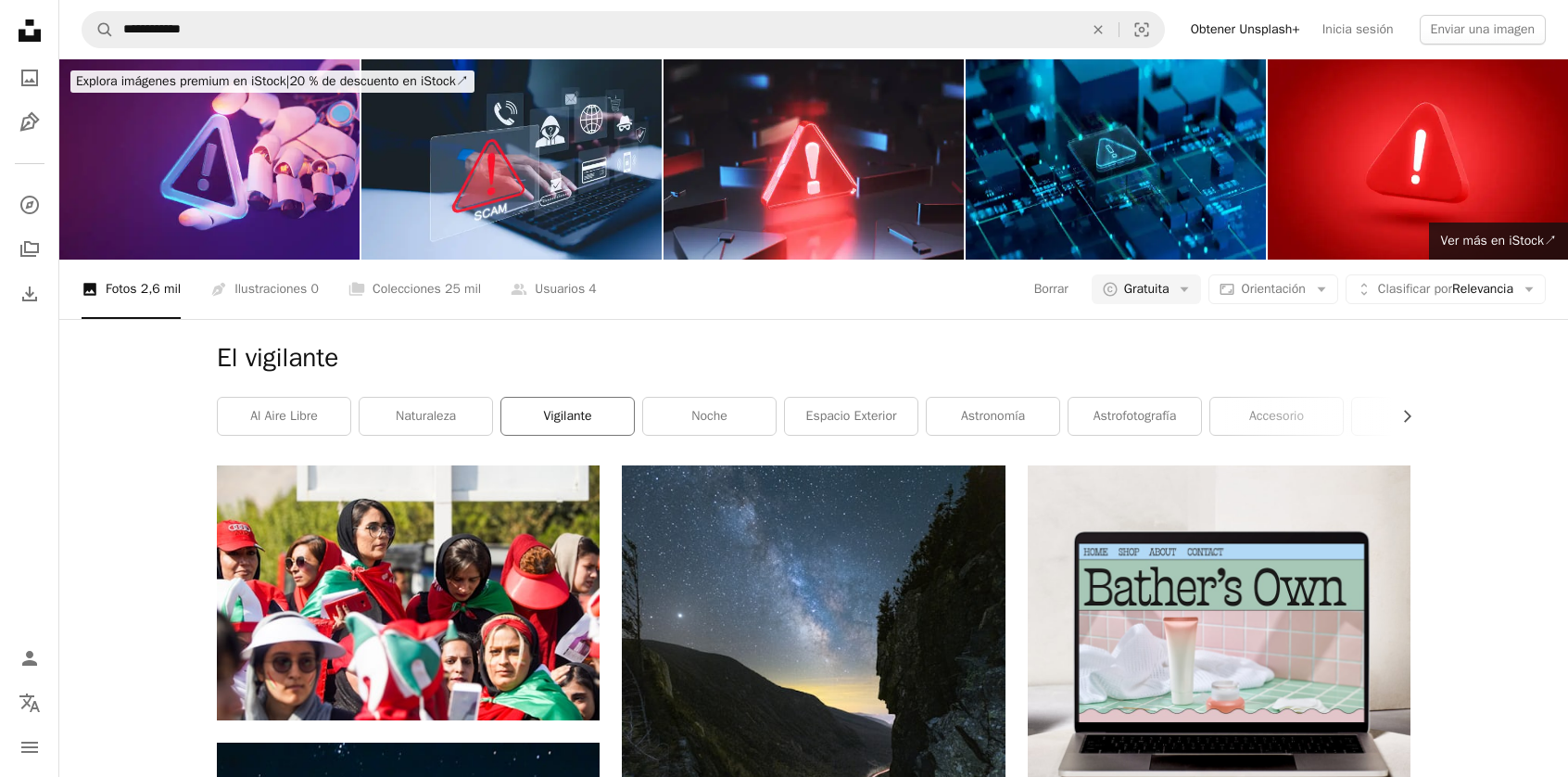 click on "vigilante" at bounding box center (567, 416) 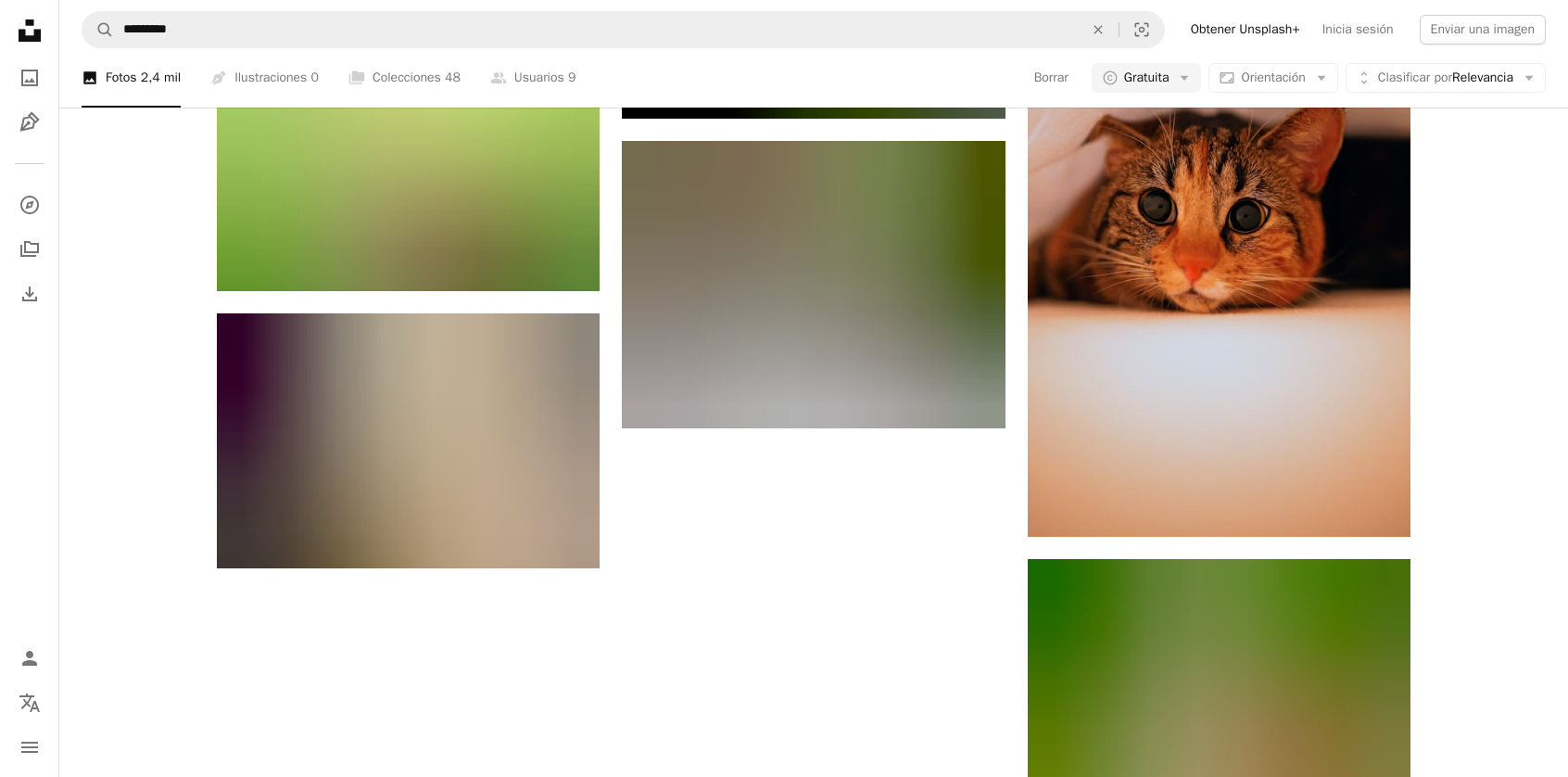 scroll, scrollTop: 2777, scrollLeft: 0, axis: vertical 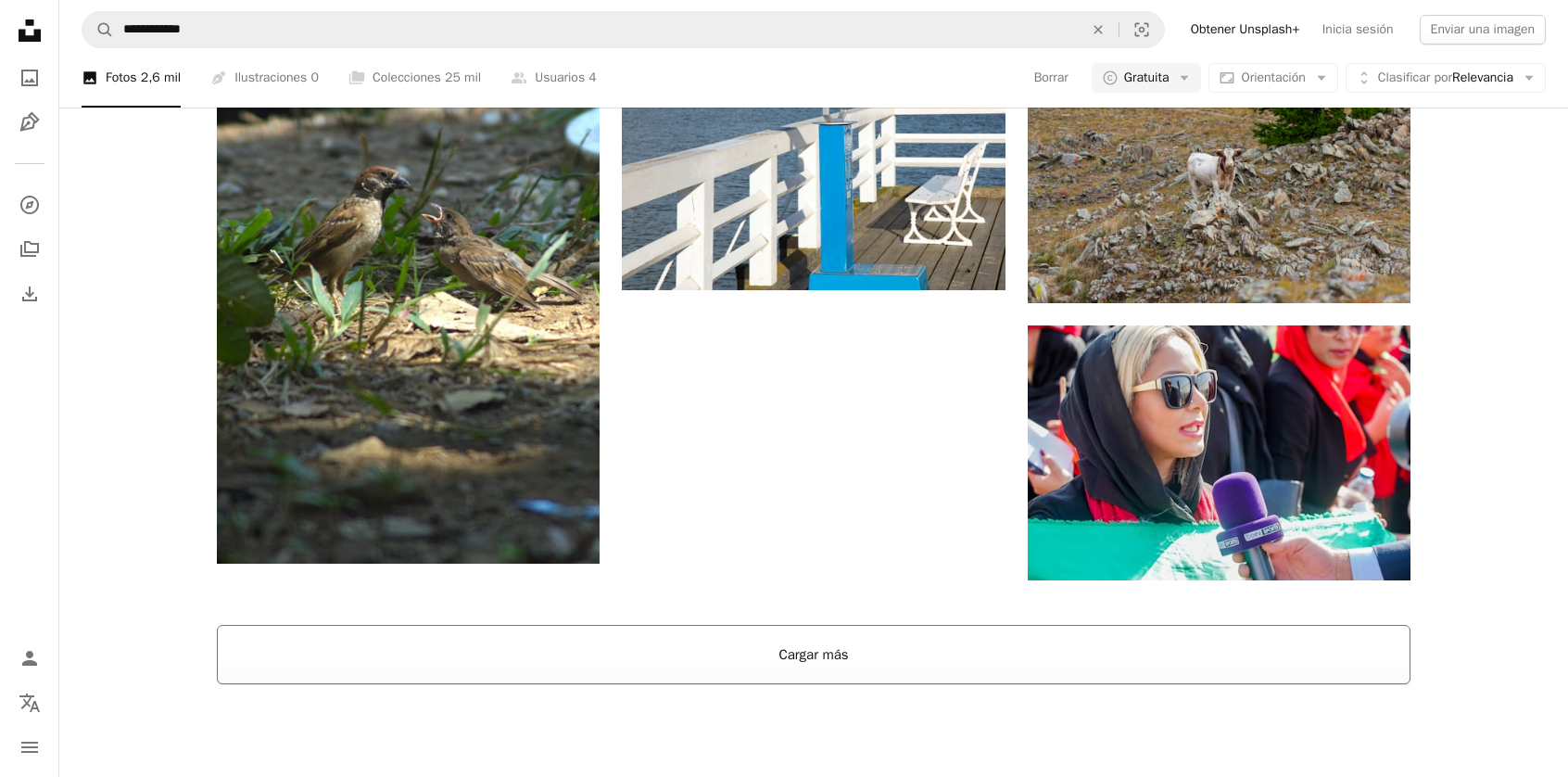click on "Cargar más" at bounding box center [814, 655] 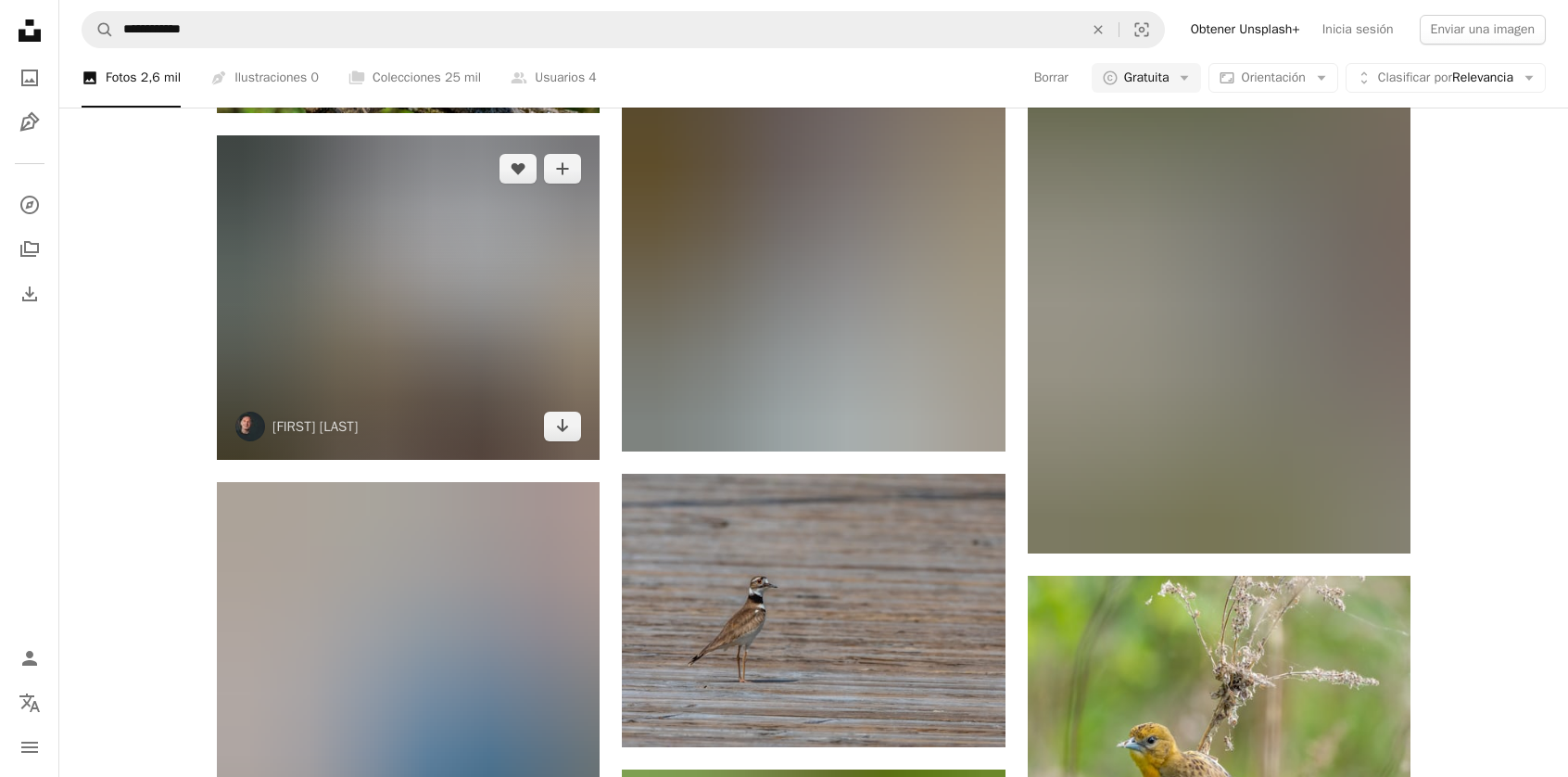scroll, scrollTop: 6243, scrollLeft: 0, axis: vertical 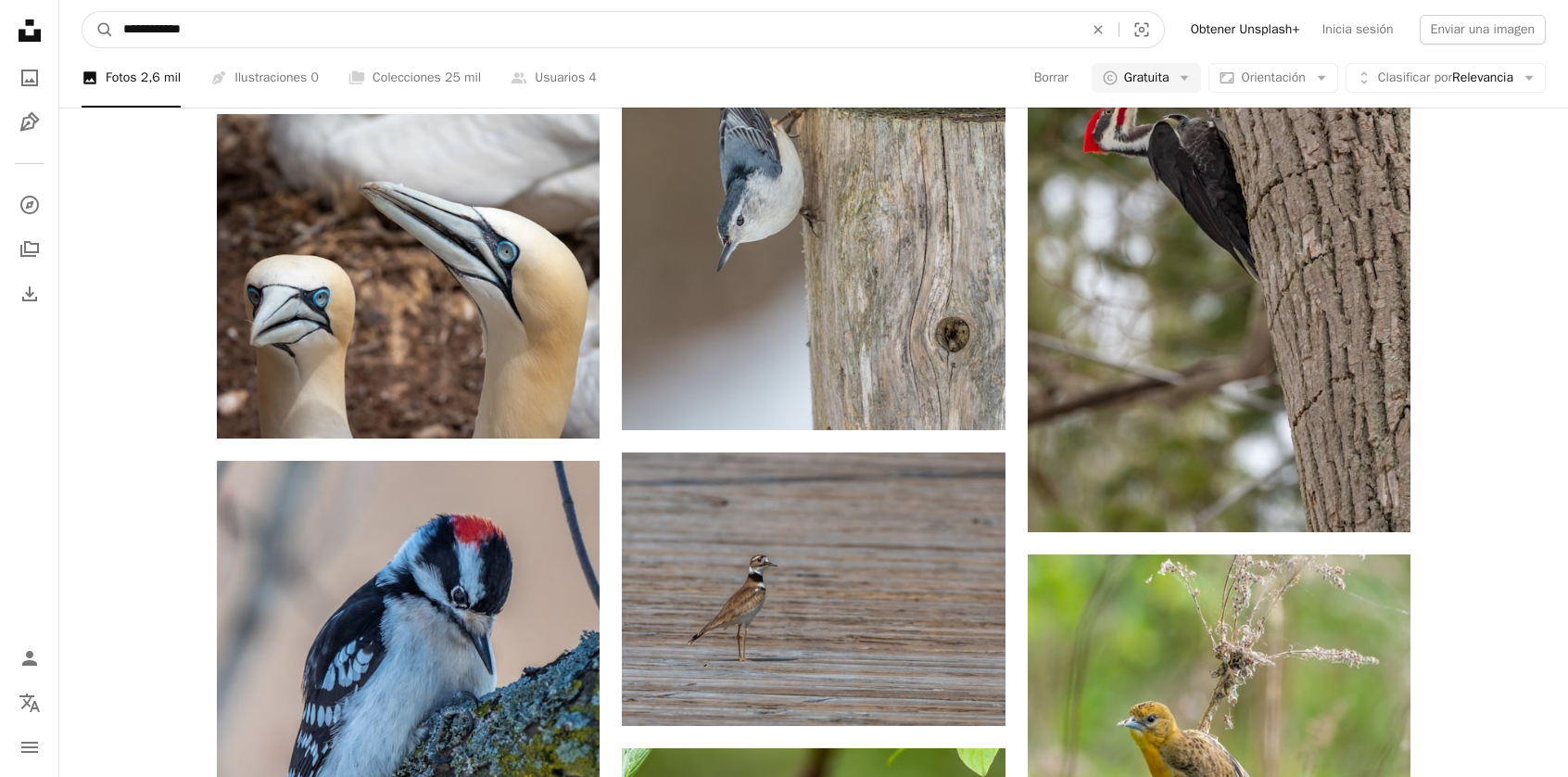 drag, startPoint x: 183, startPoint y: 15, endPoint x: 0, endPoint y: 14, distance: 183.00273 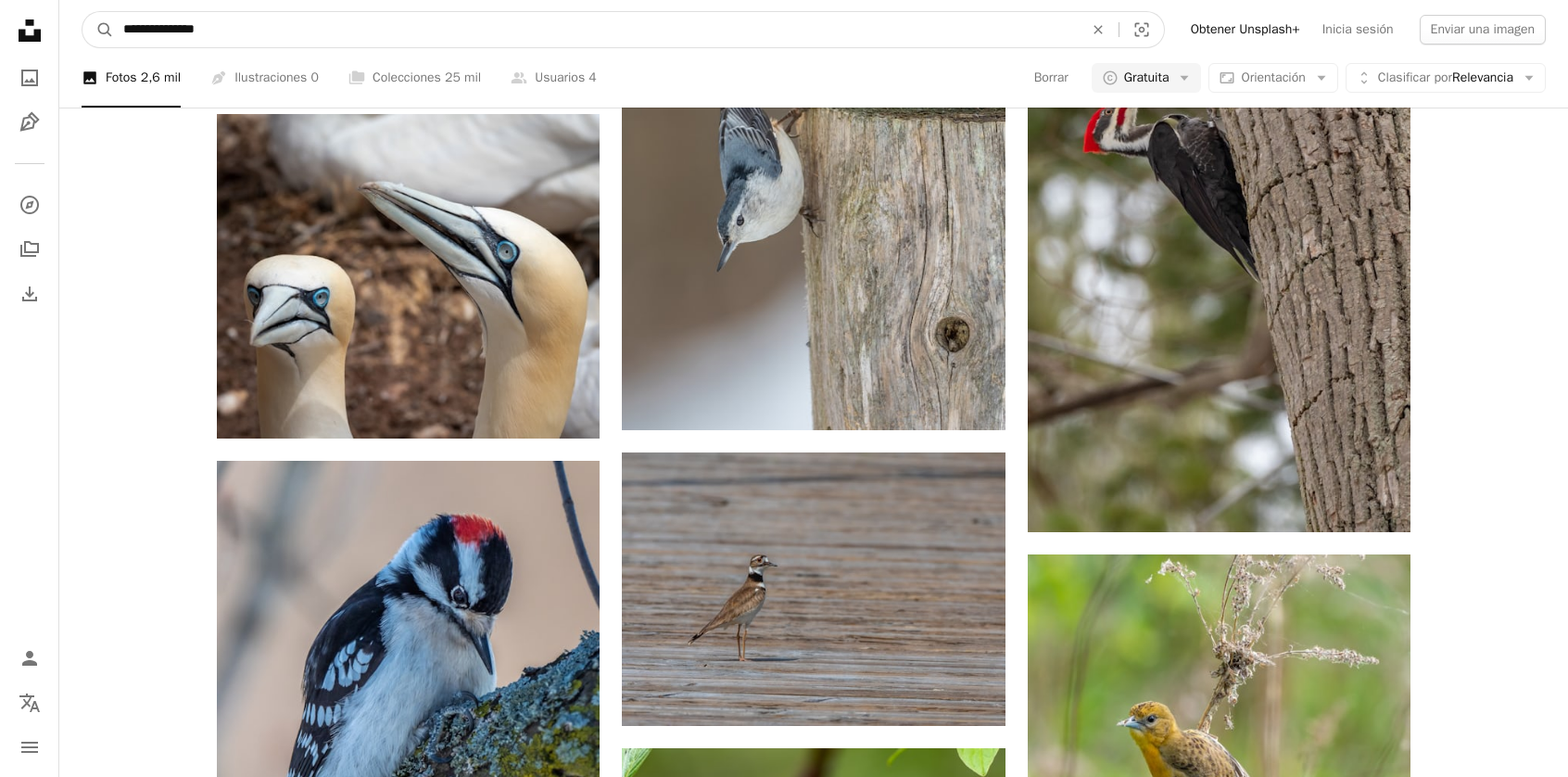 type on "**********" 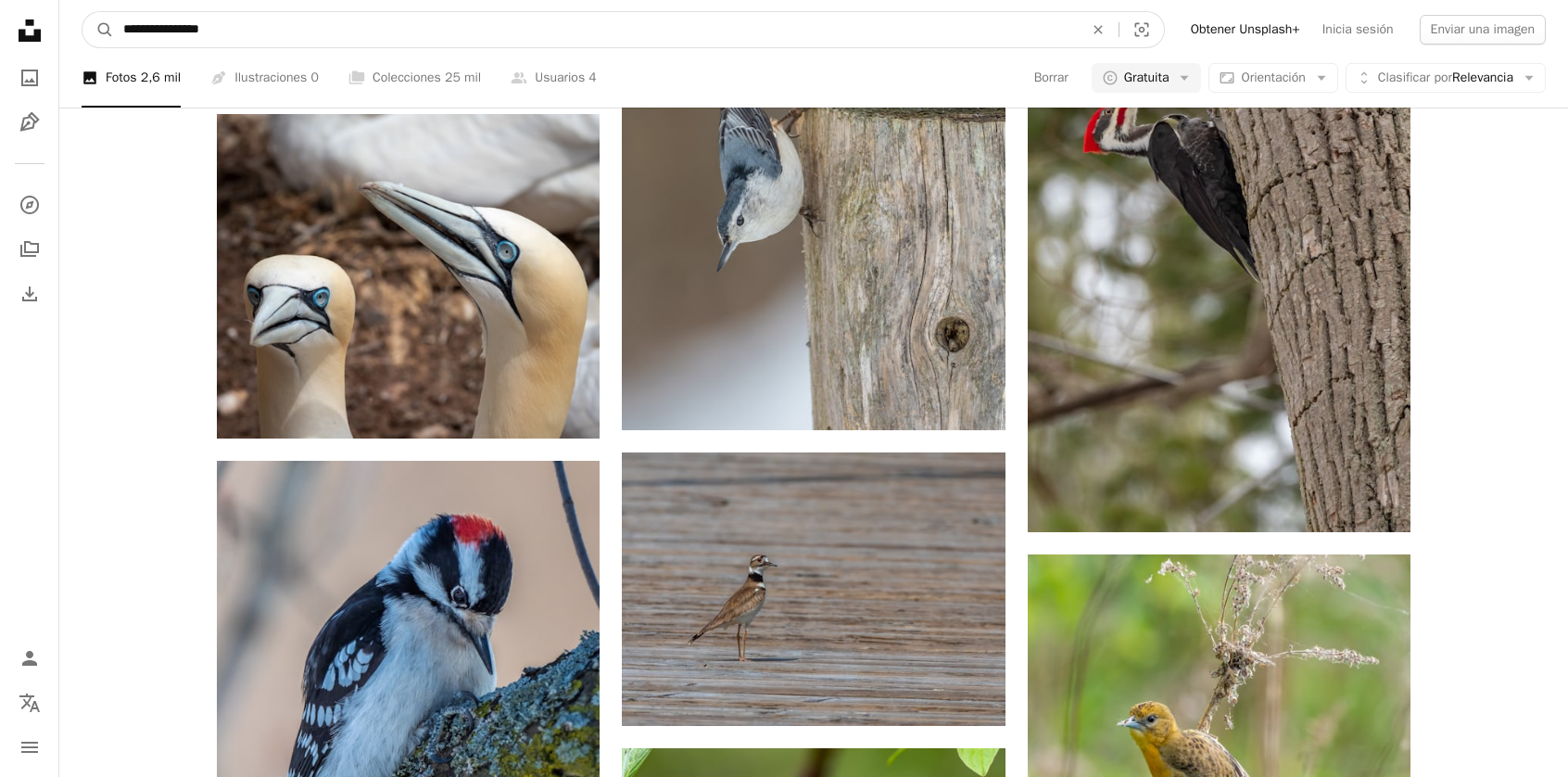 click on "A magnifying glass" at bounding box center (98, 30) 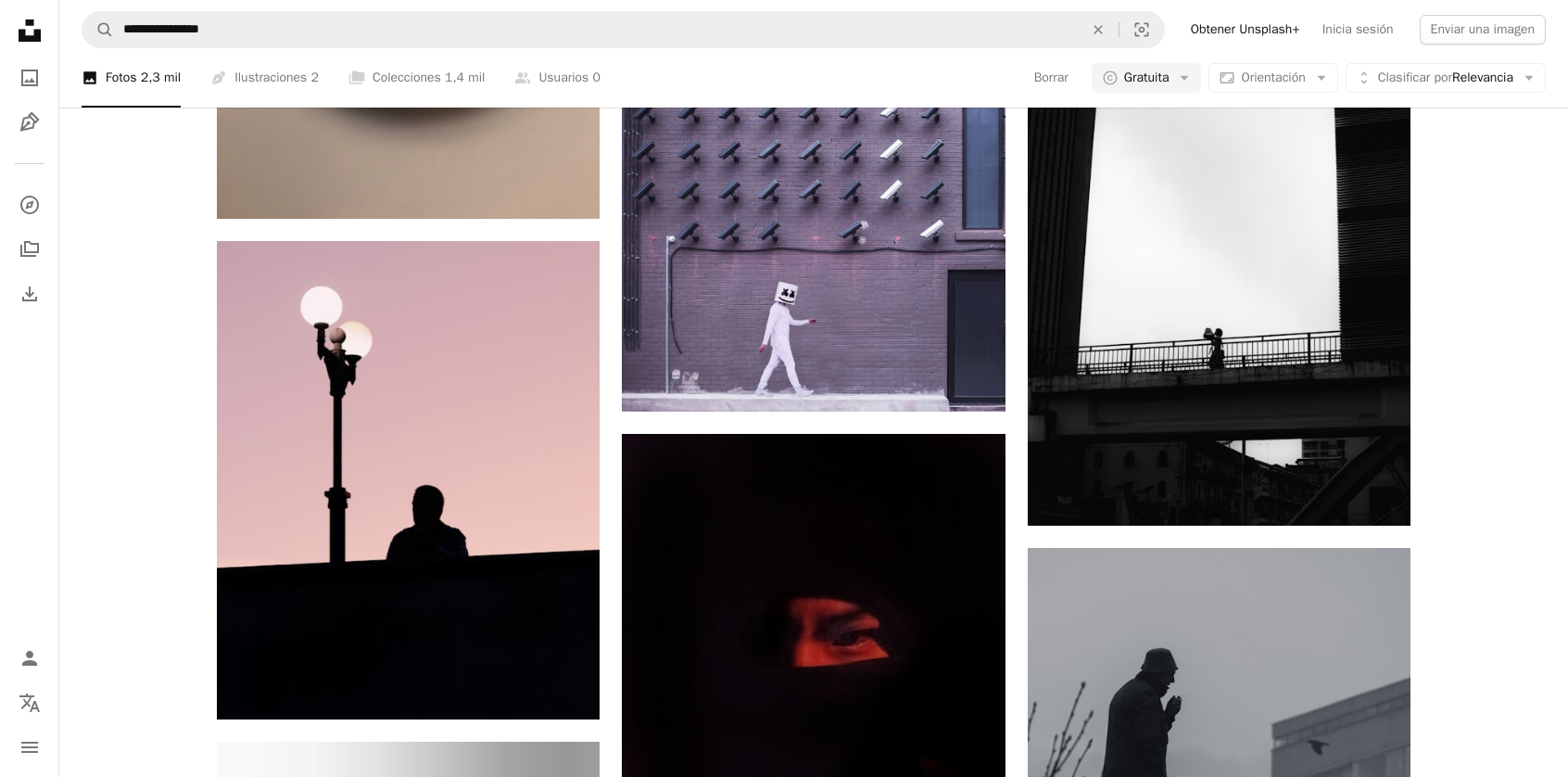 scroll, scrollTop: 2411, scrollLeft: 0, axis: vertical 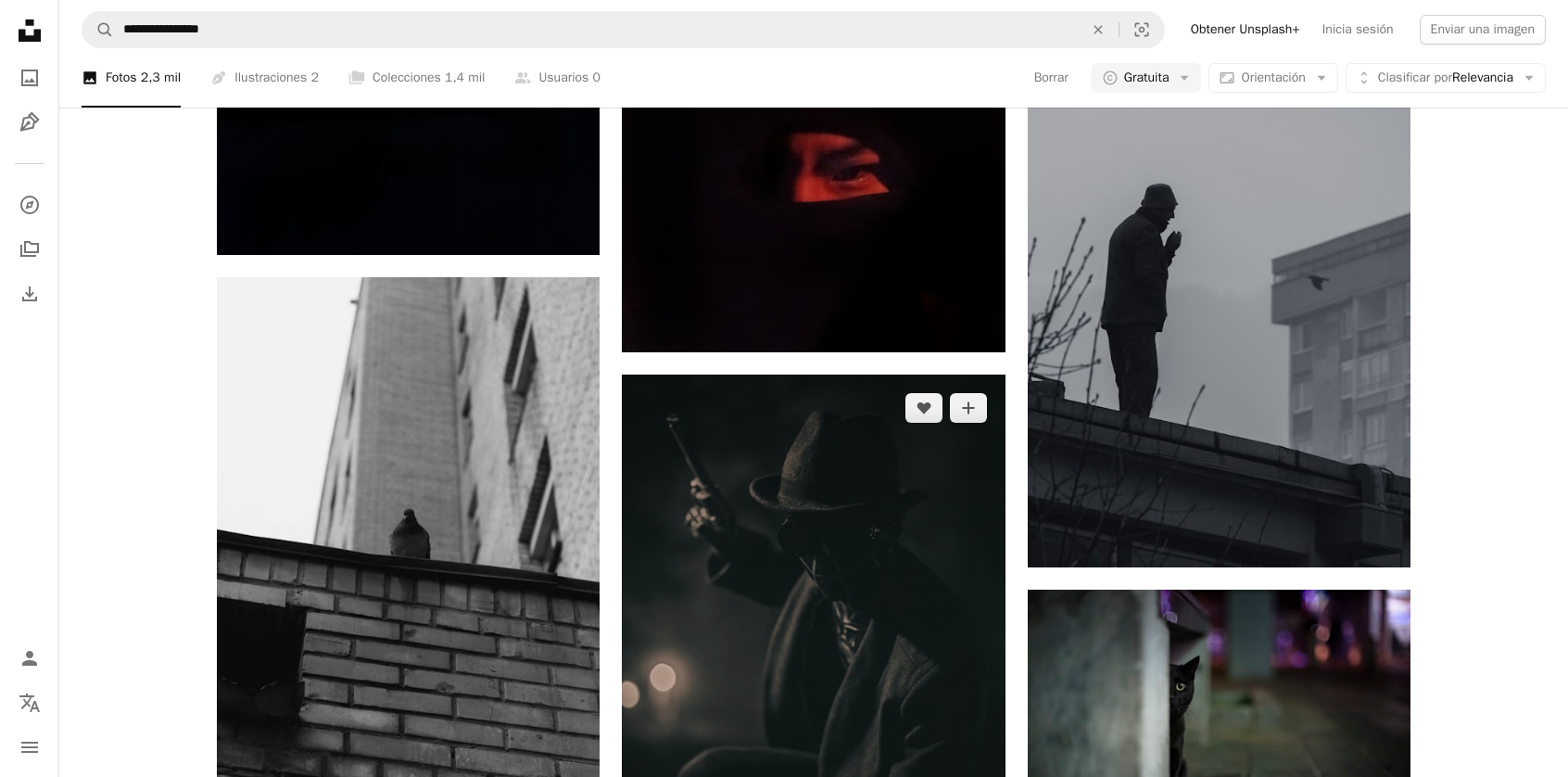 click at bounding box center (813, 662) 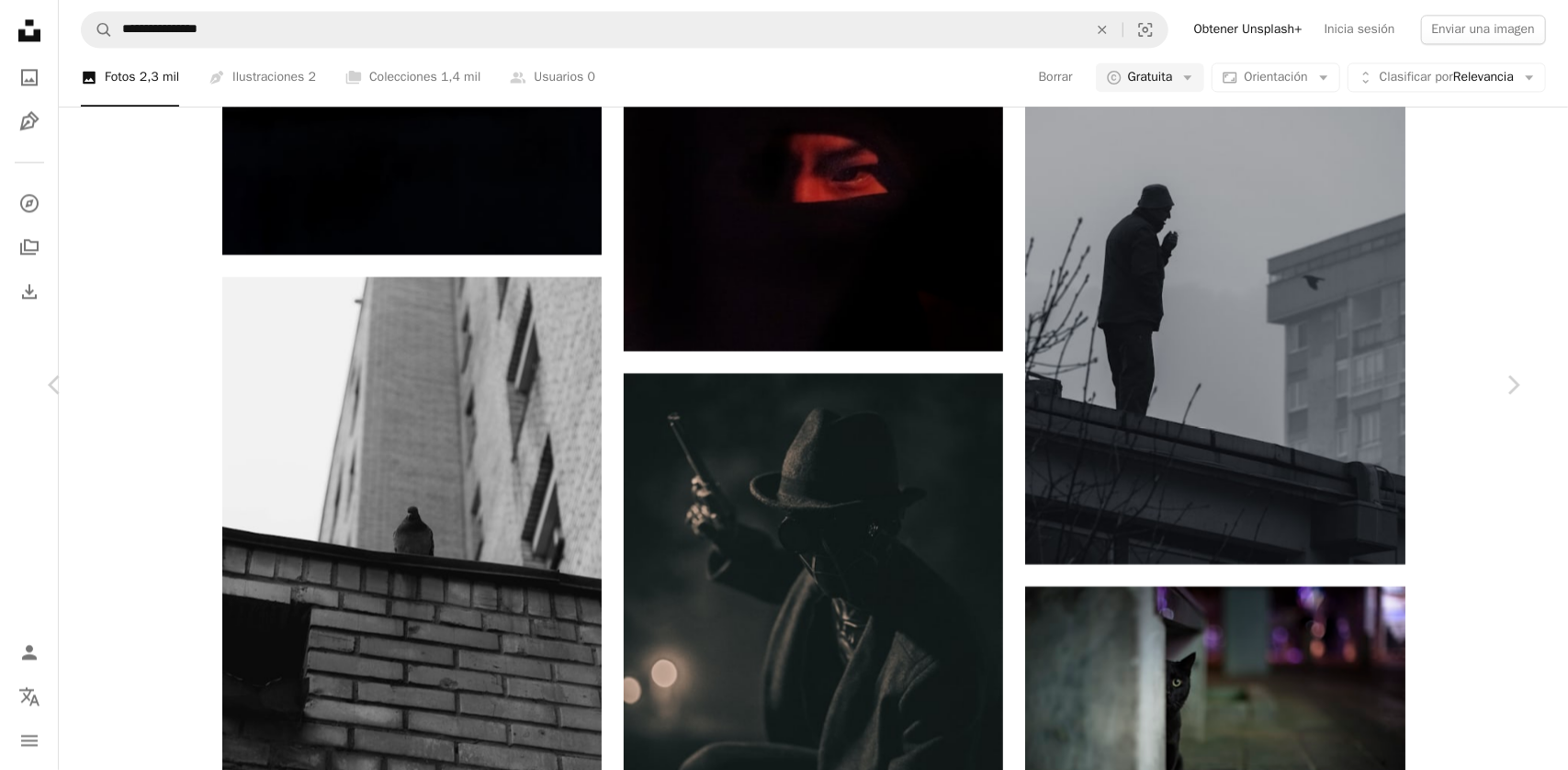 scroll, scrollTop: 15094, scrollLeft: 0, axis: vertical 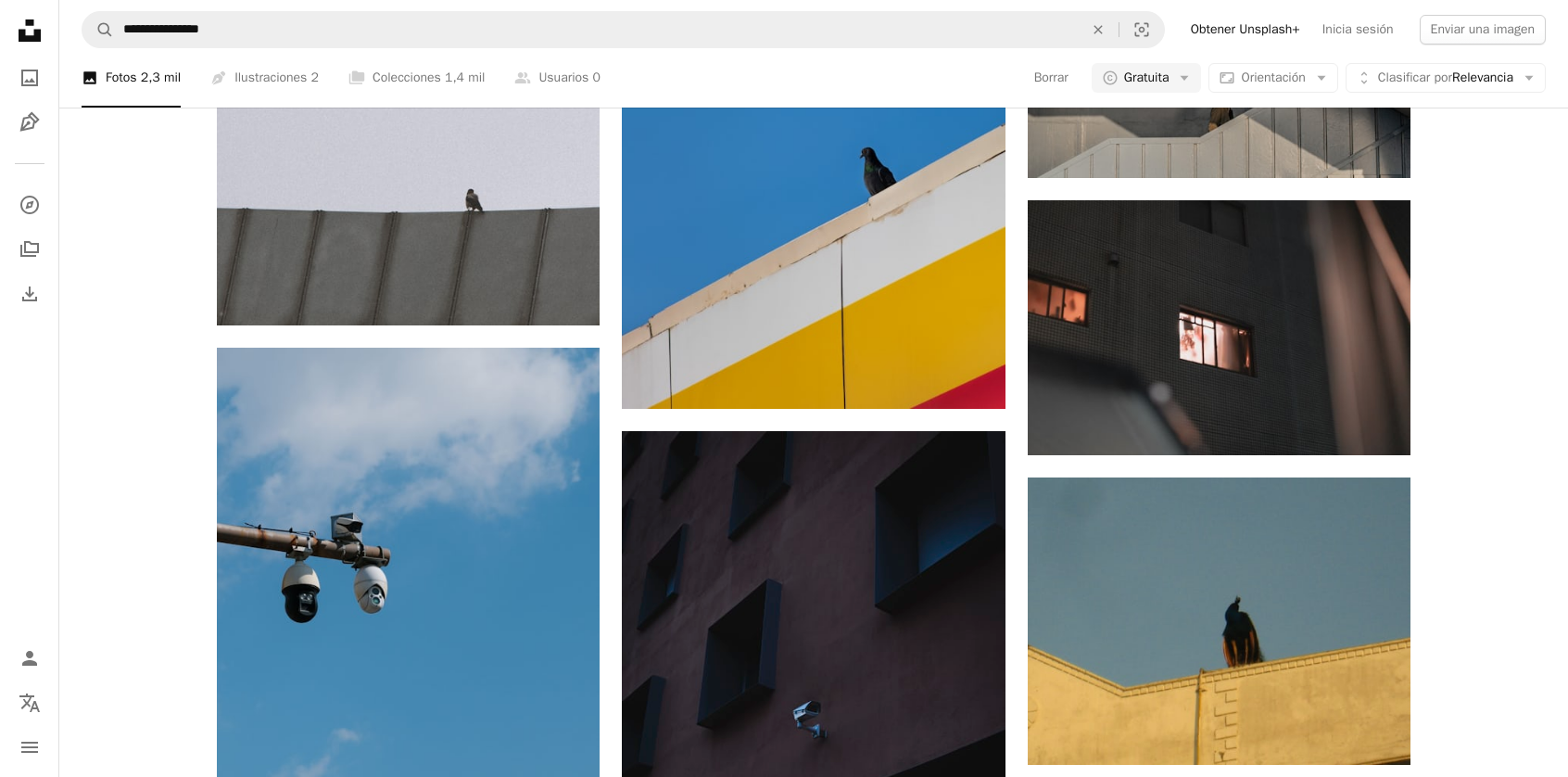 click at bounding box center [408, 1200] 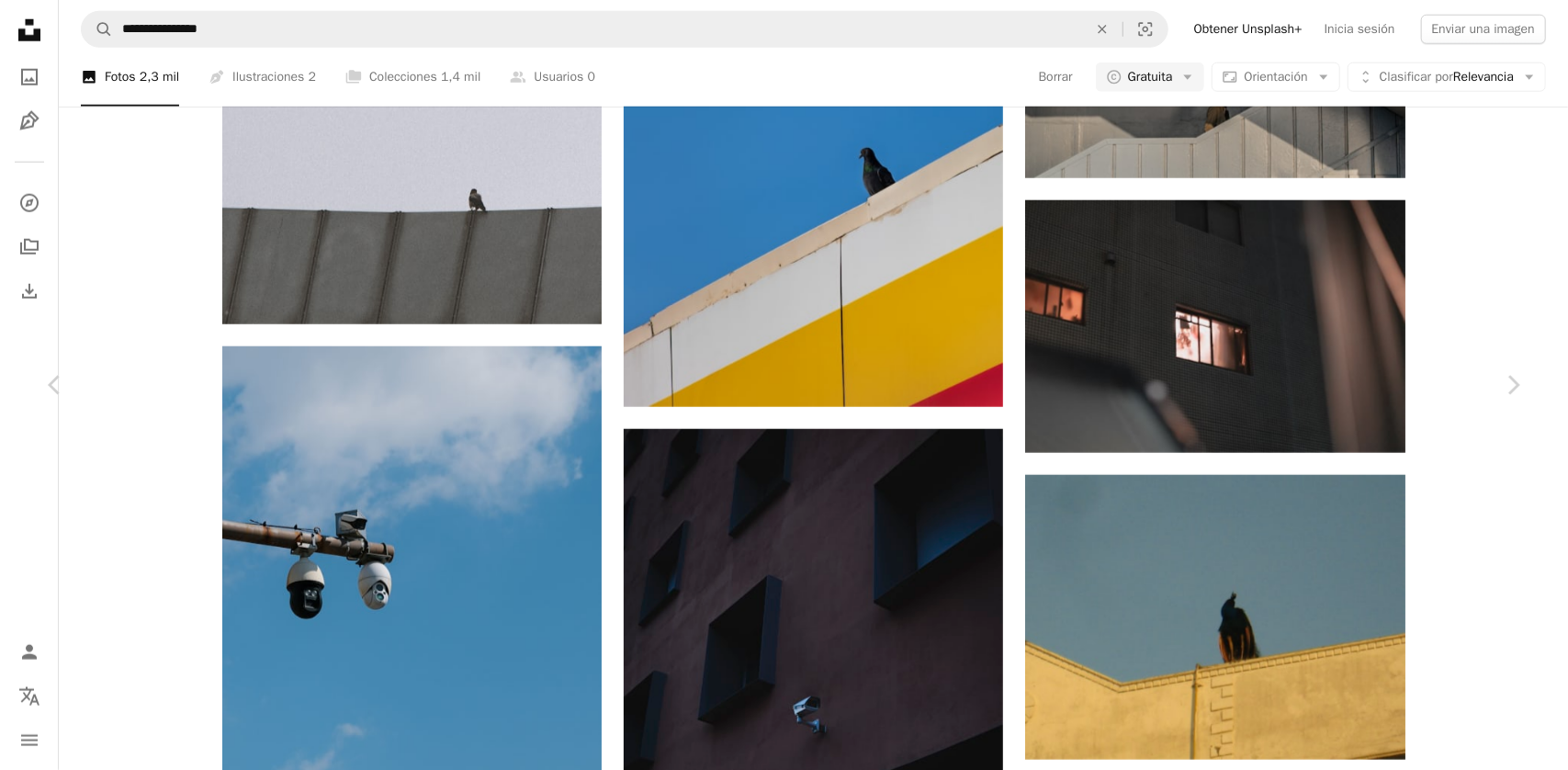 scroll, scrollTop: 1470, scrollLeft: 0, axis: vertical 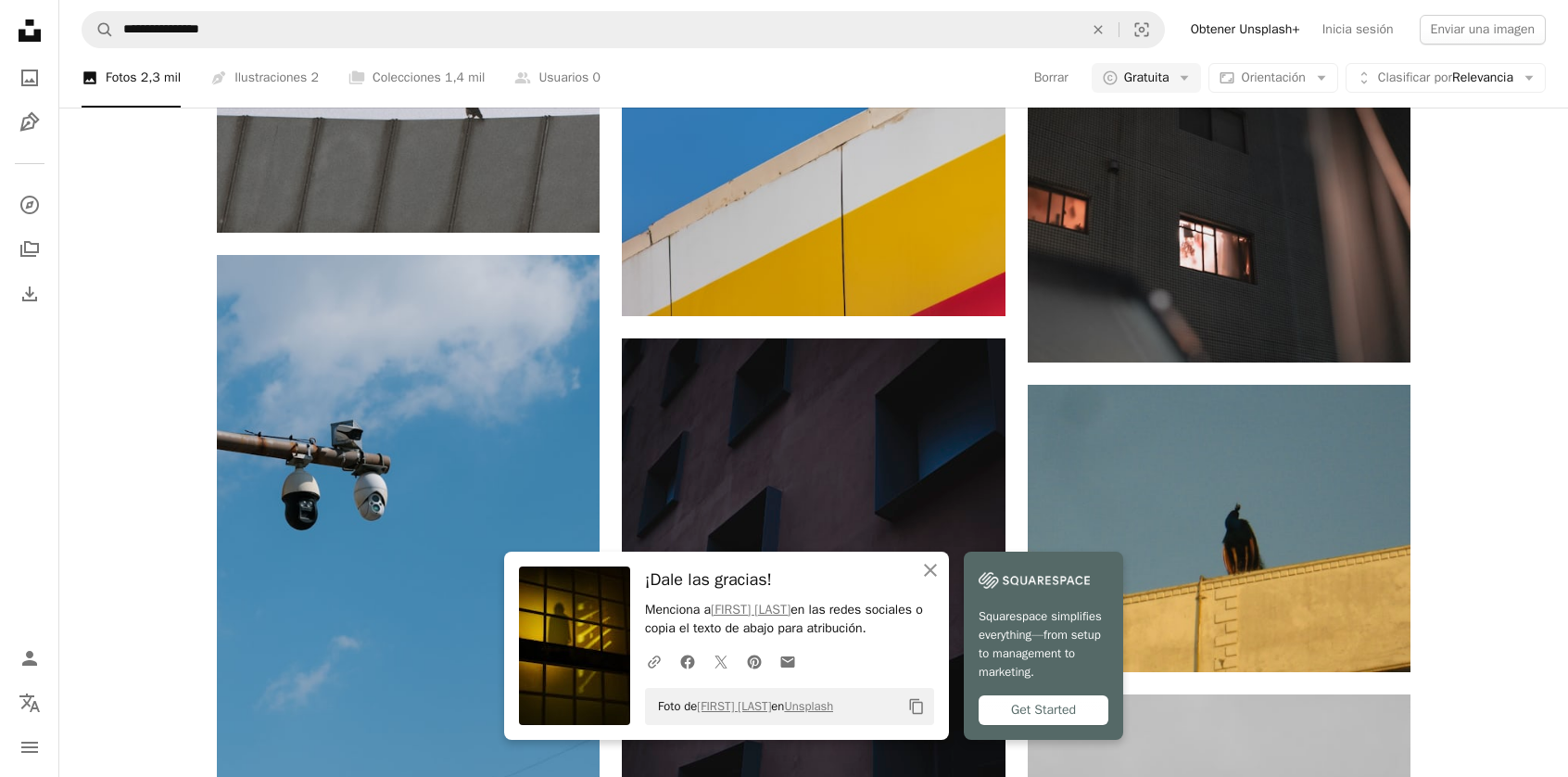 click at bounding box center [575, 645] 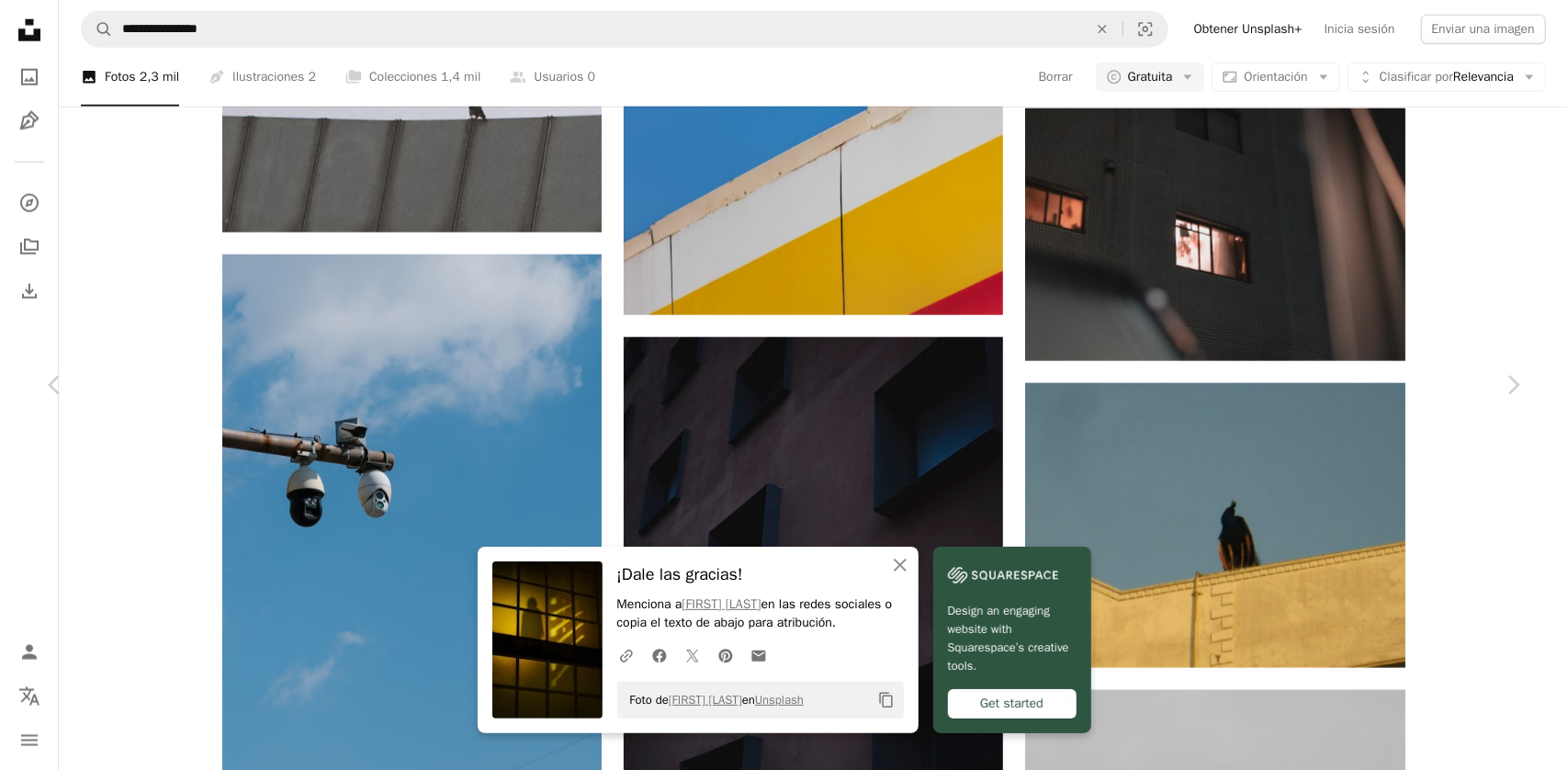 scroll, scrollTop: 1195, scrollLeft: 0, axis: vertical 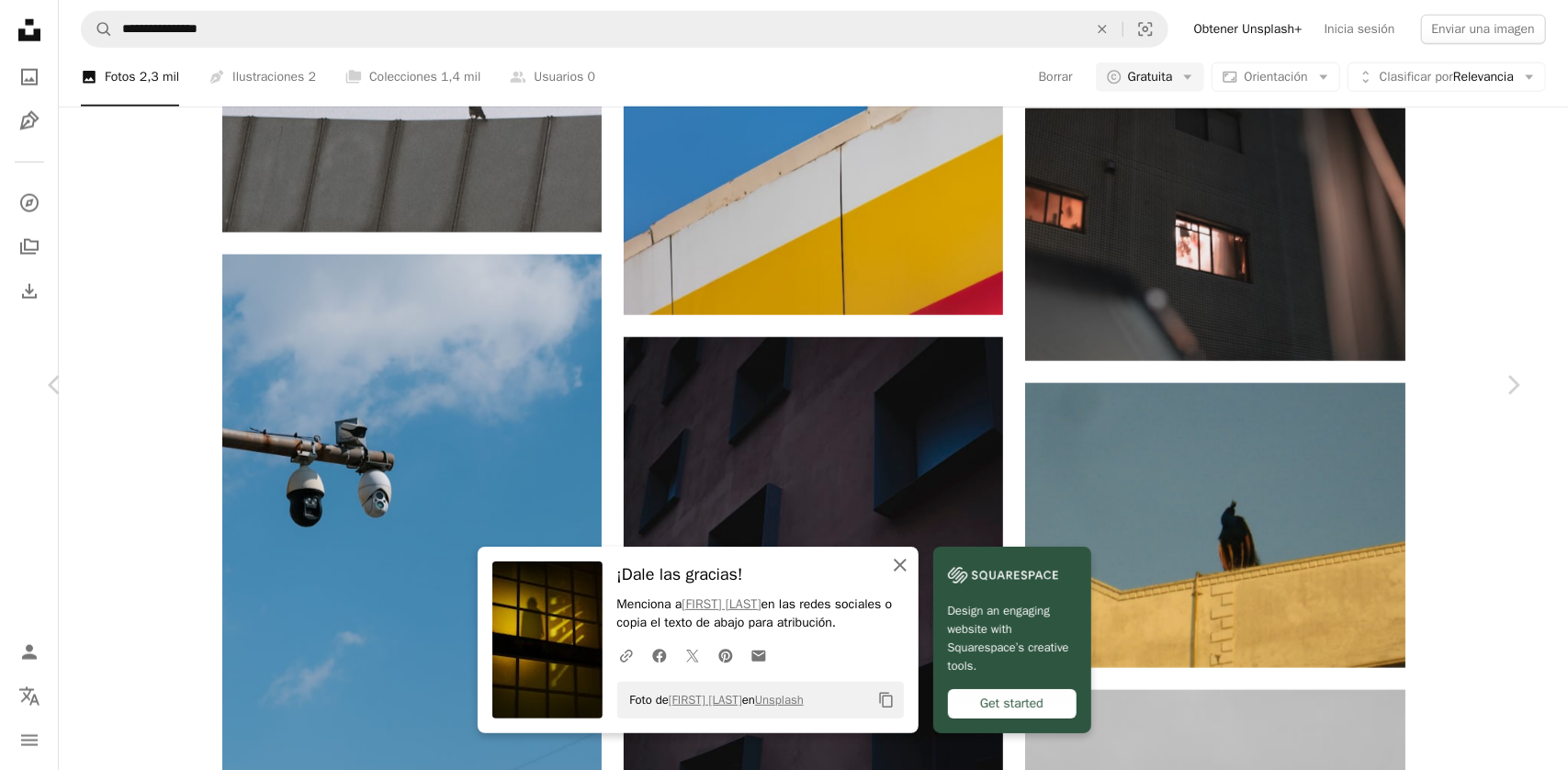 drag, startPoint x: 972, startPoint y: 563, endPoint x: 962, endPoint y: 560, distance: 10.4403065 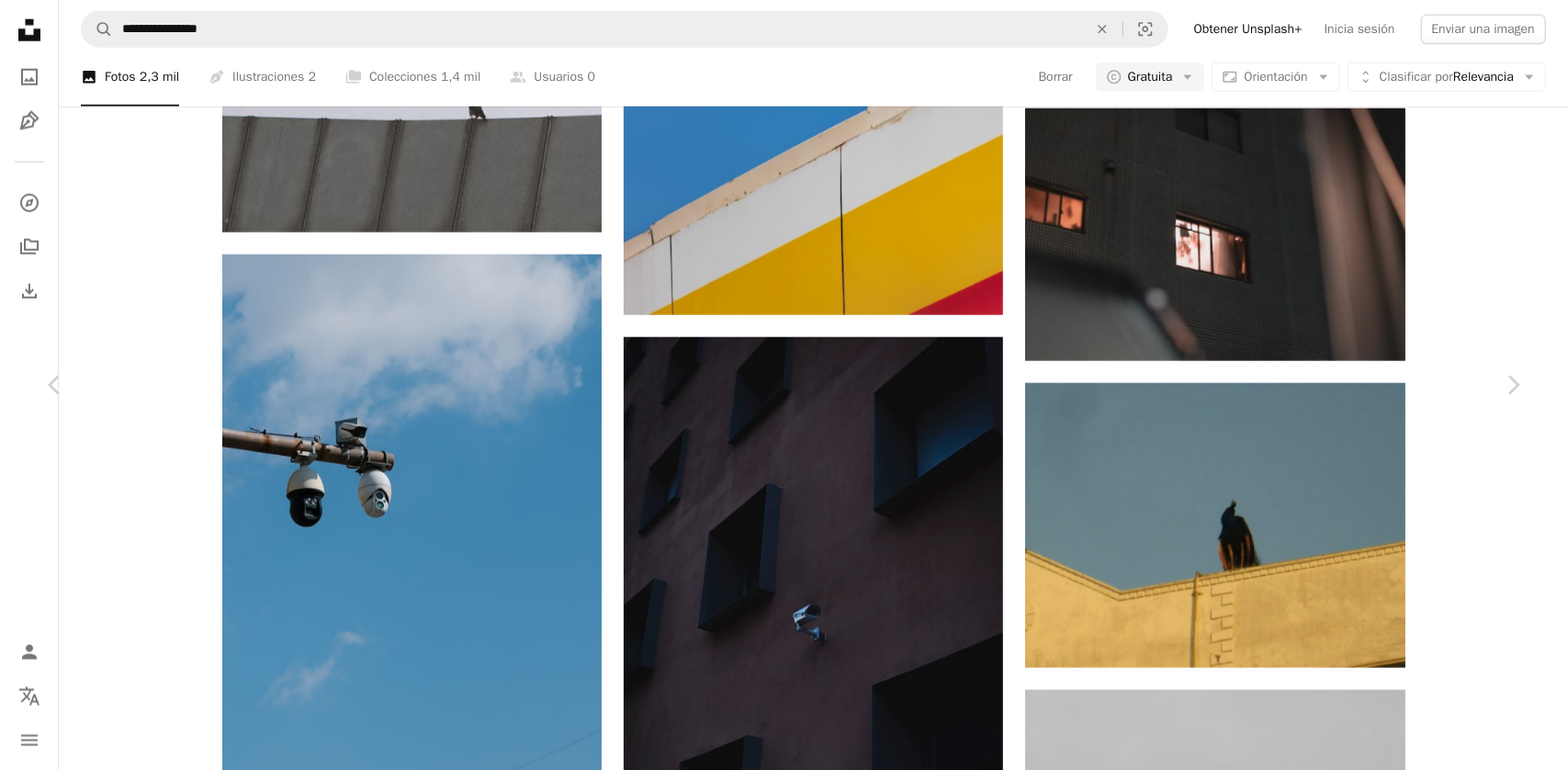scroll, scrollTop: 1470, scrollLeft: 0, axis: vertical 